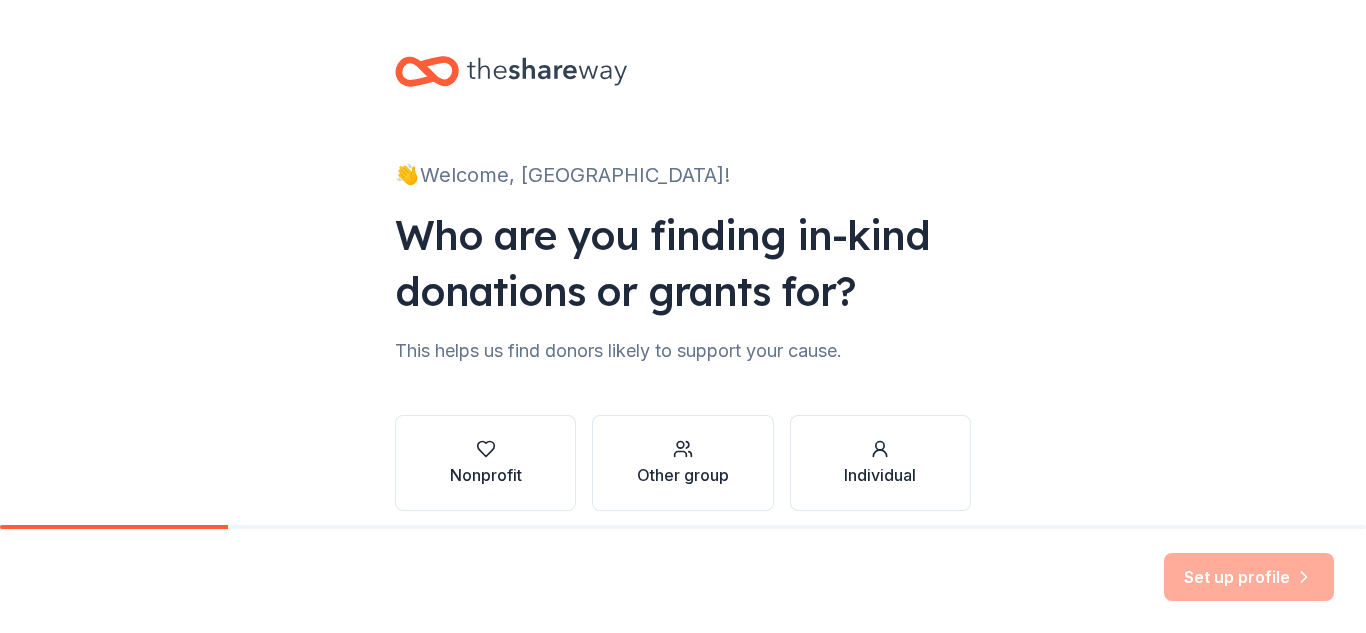 scroll, scrollTop: 0, scrollLeft: 0, axis: both 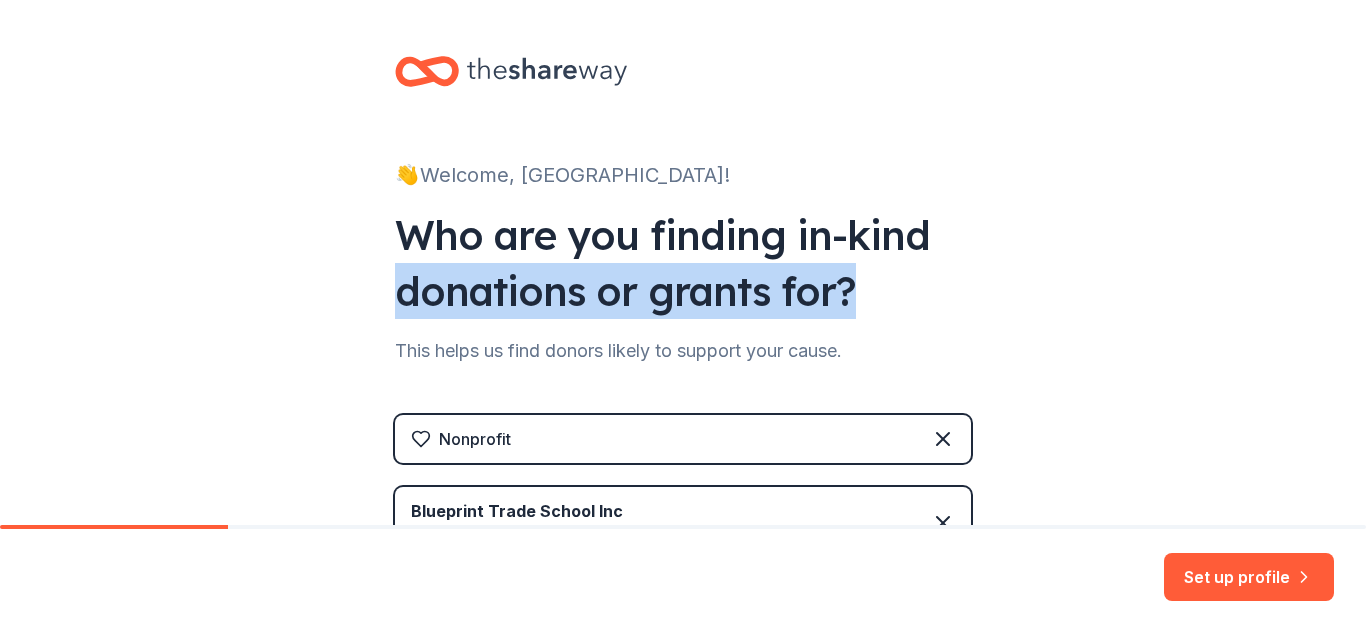 drag, startPoint x: 1347, startPoint y: 238, endPoint x: 1335, endPoint y: 295, distance: 58.249462 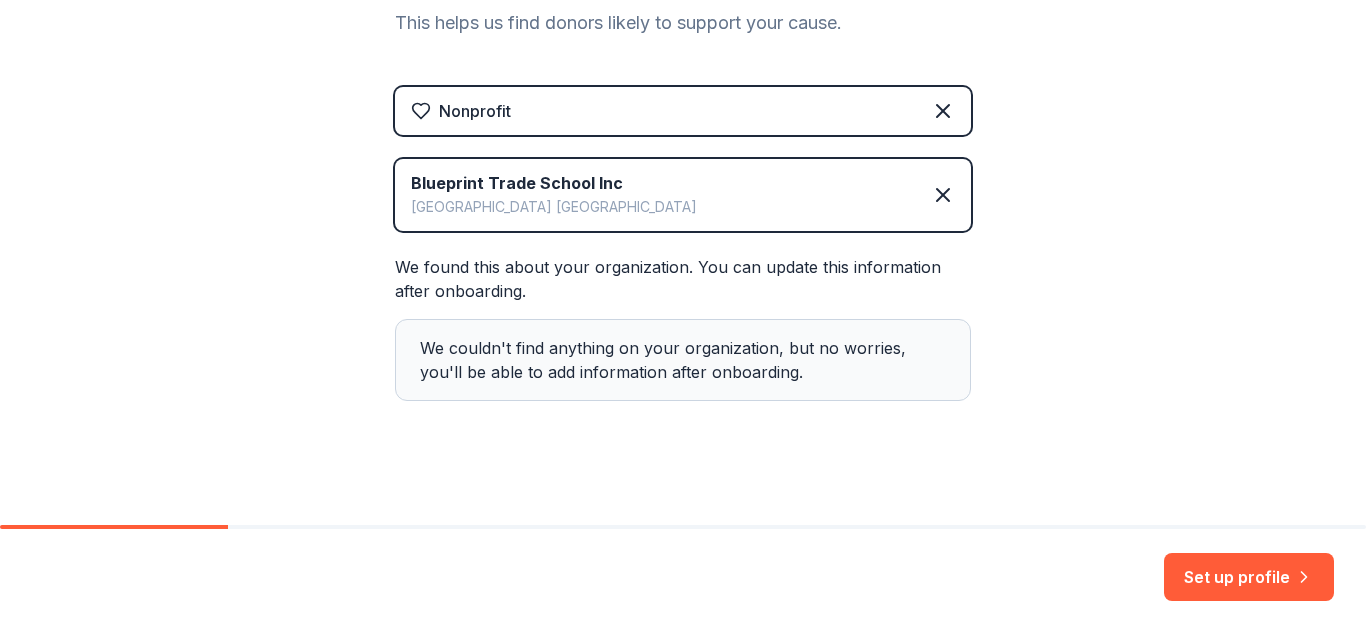 scroll, scrollTop: 340, scrollLeft: 0, axis: vertical 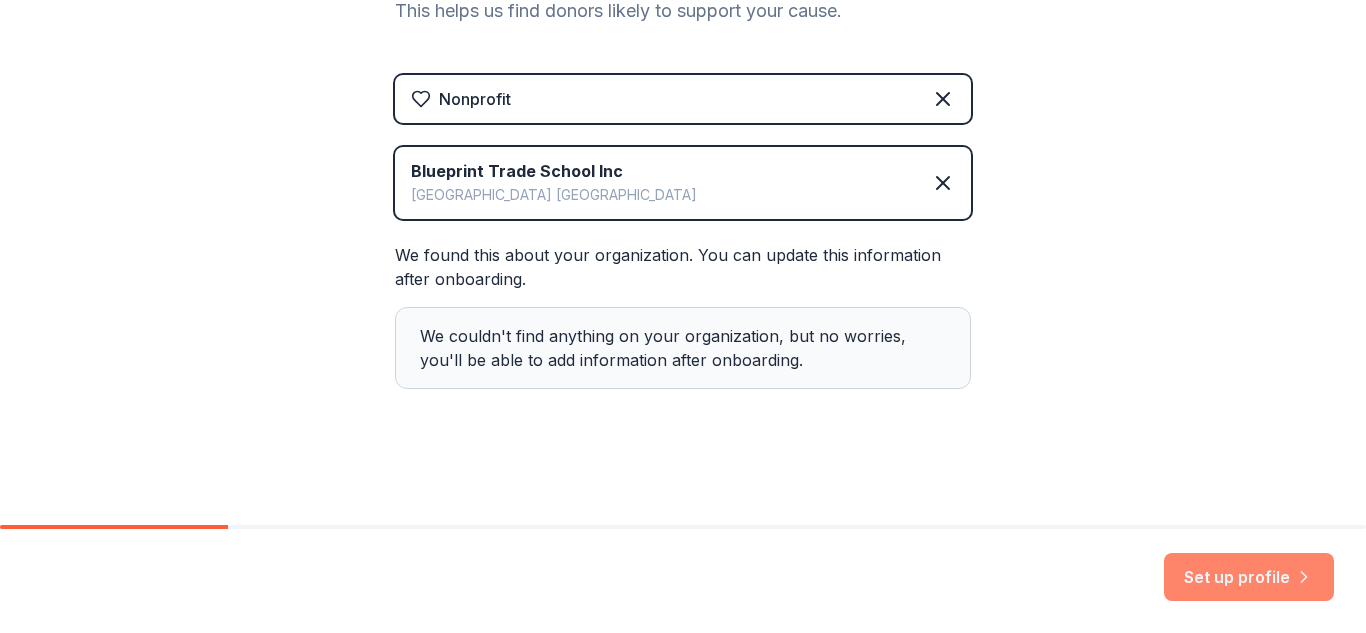 click on "Set up profile" at bounding box center [1249, 577] 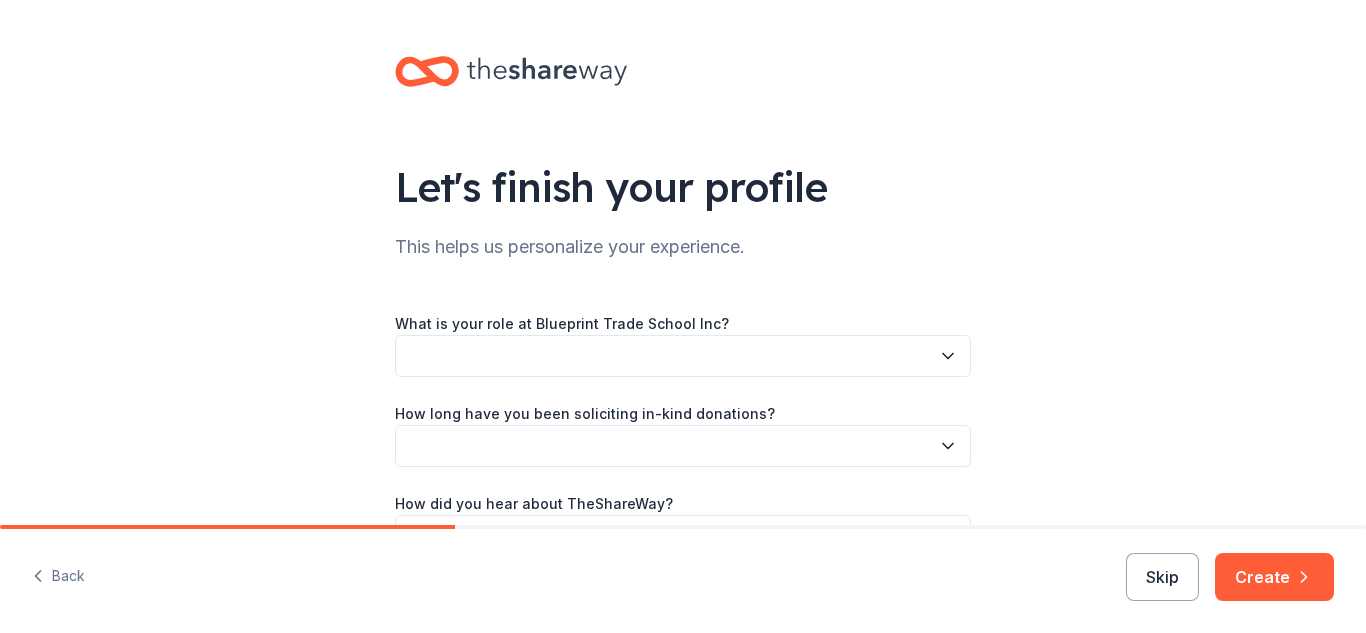 click 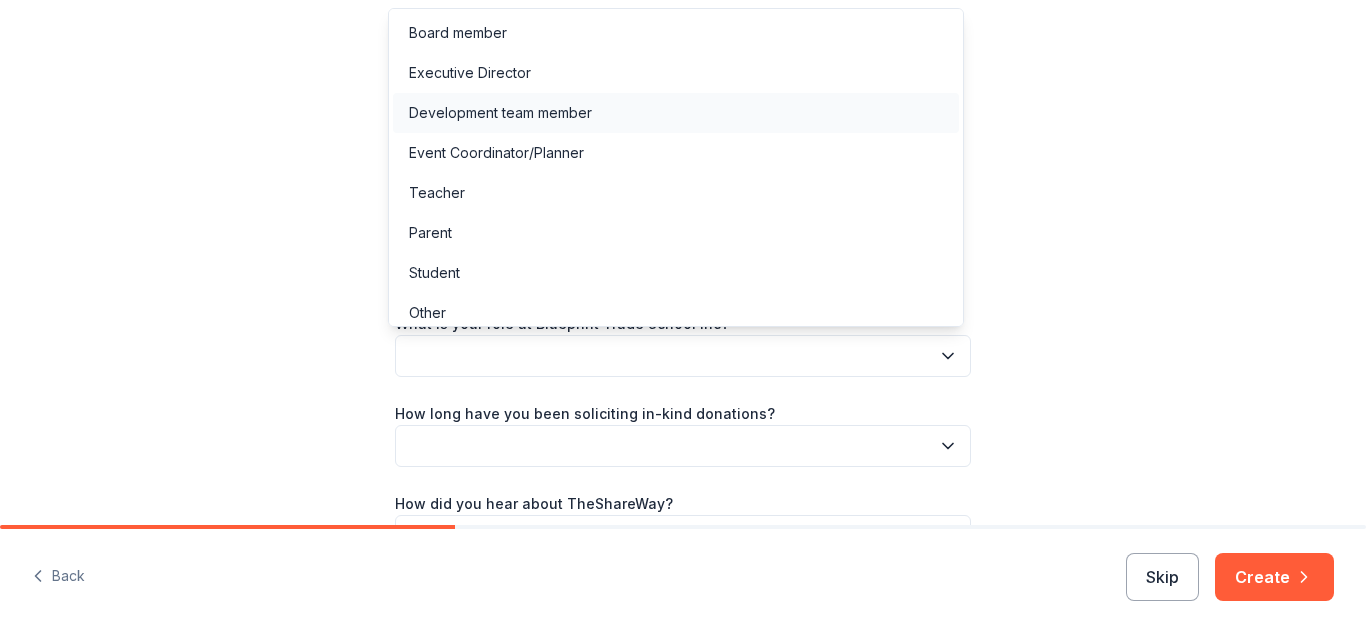 click on "Development team member" at bounding box center (676, 113) 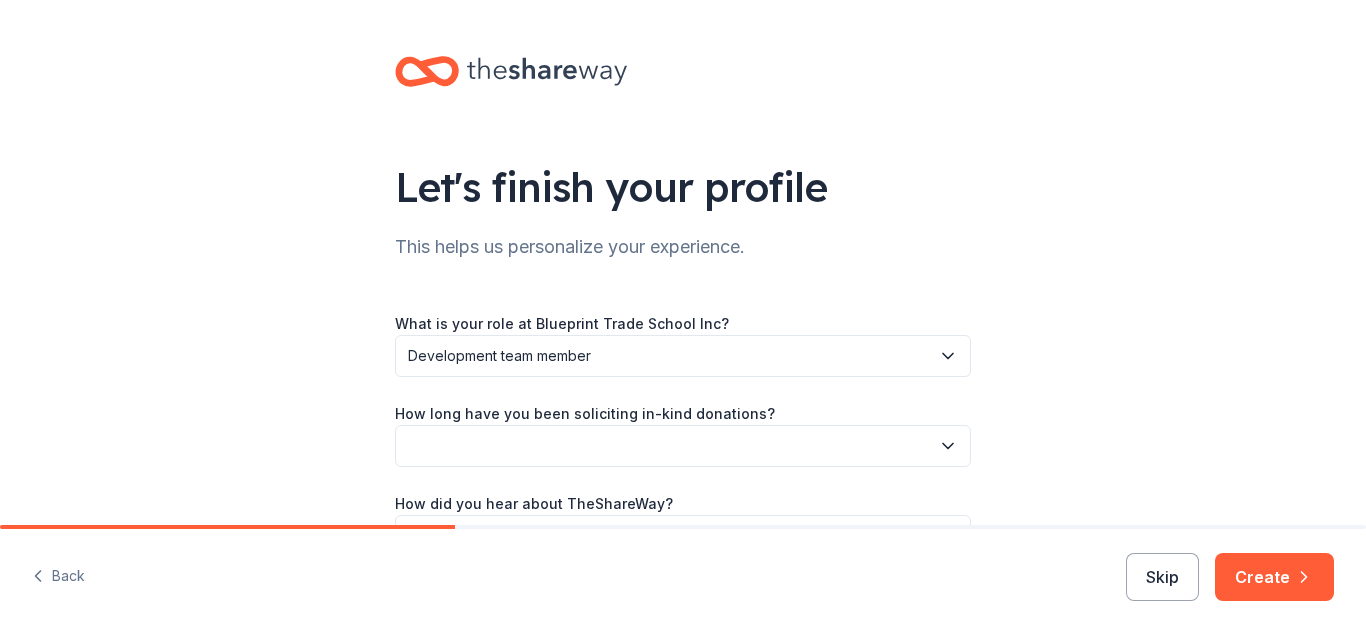 click at bounding box center [683, 446] 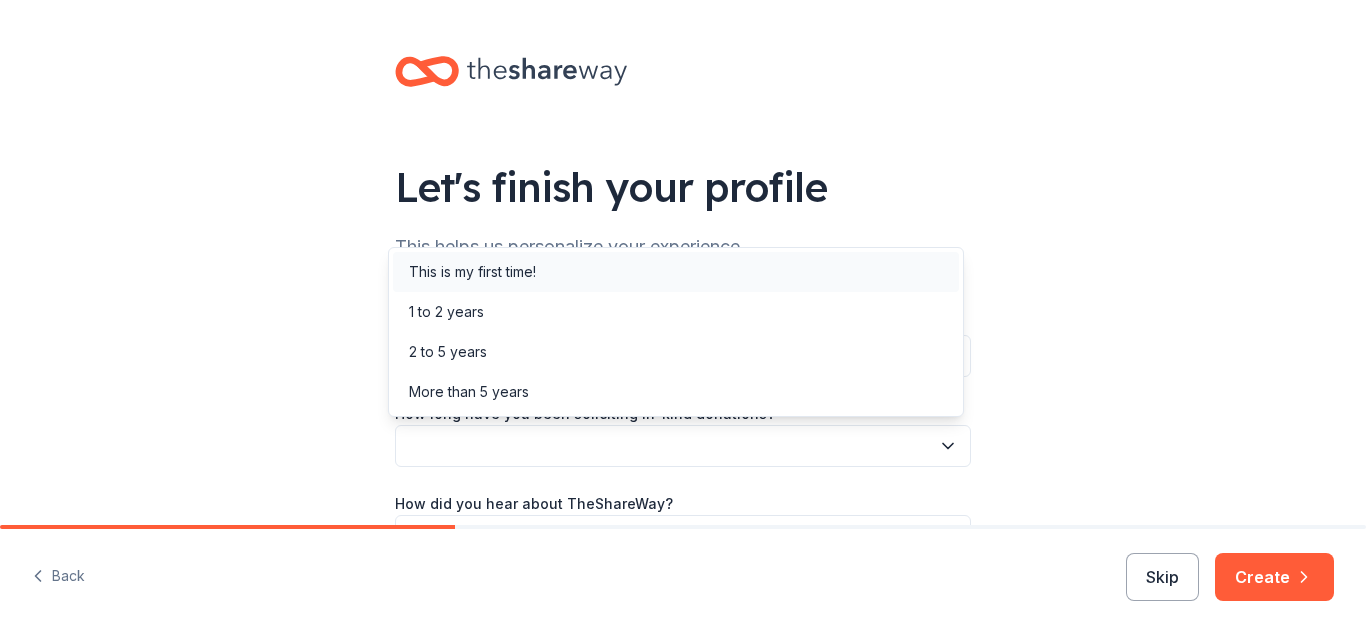 click on "This is my first time!" at bounding box center (676, 272) 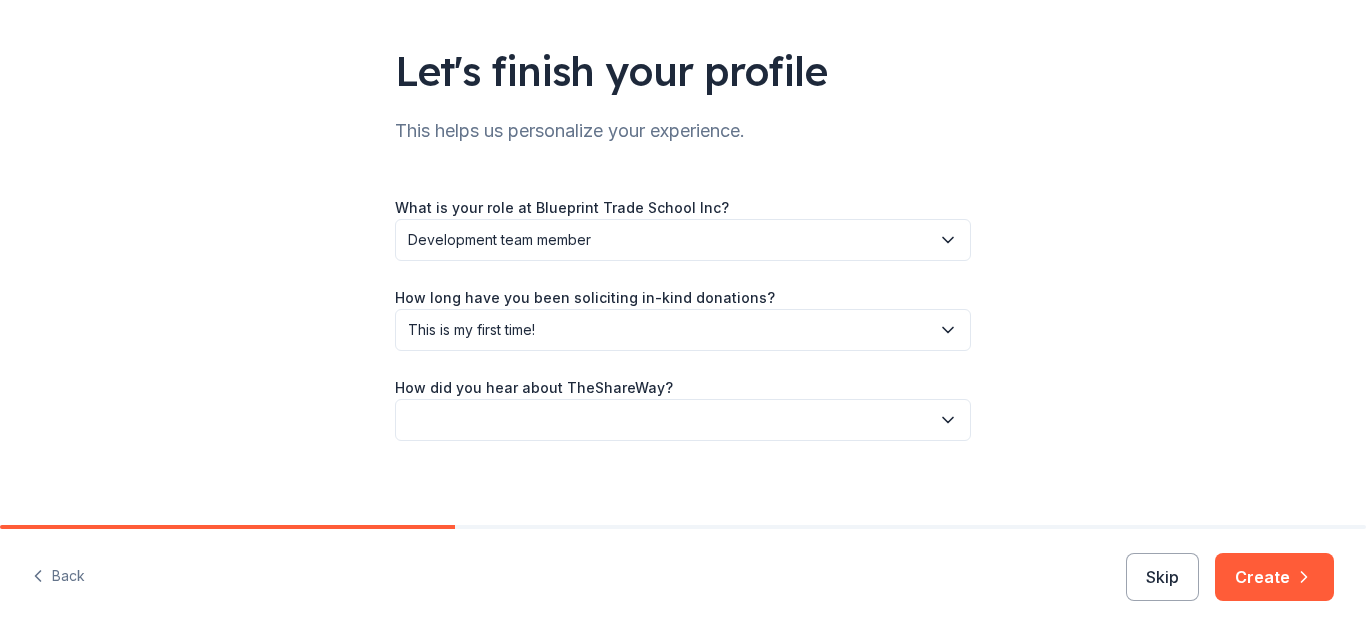 scroll, scrollTop: 128, scrollLeft: 0, axis: vertical 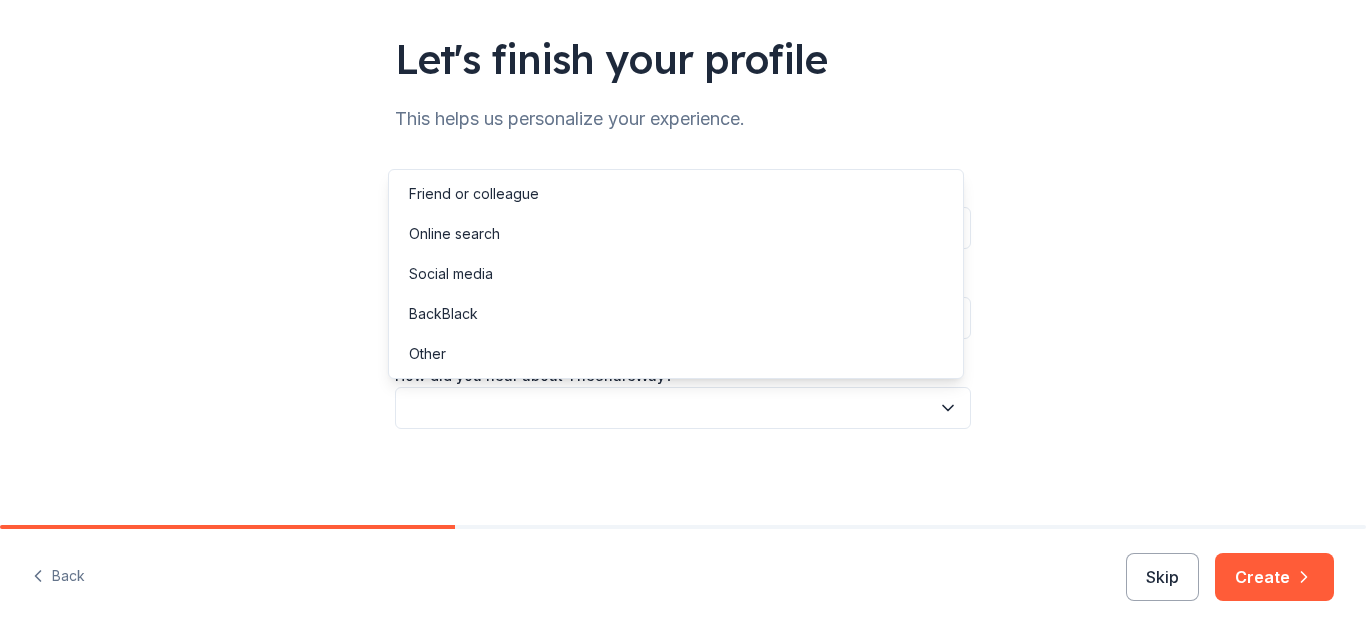 click 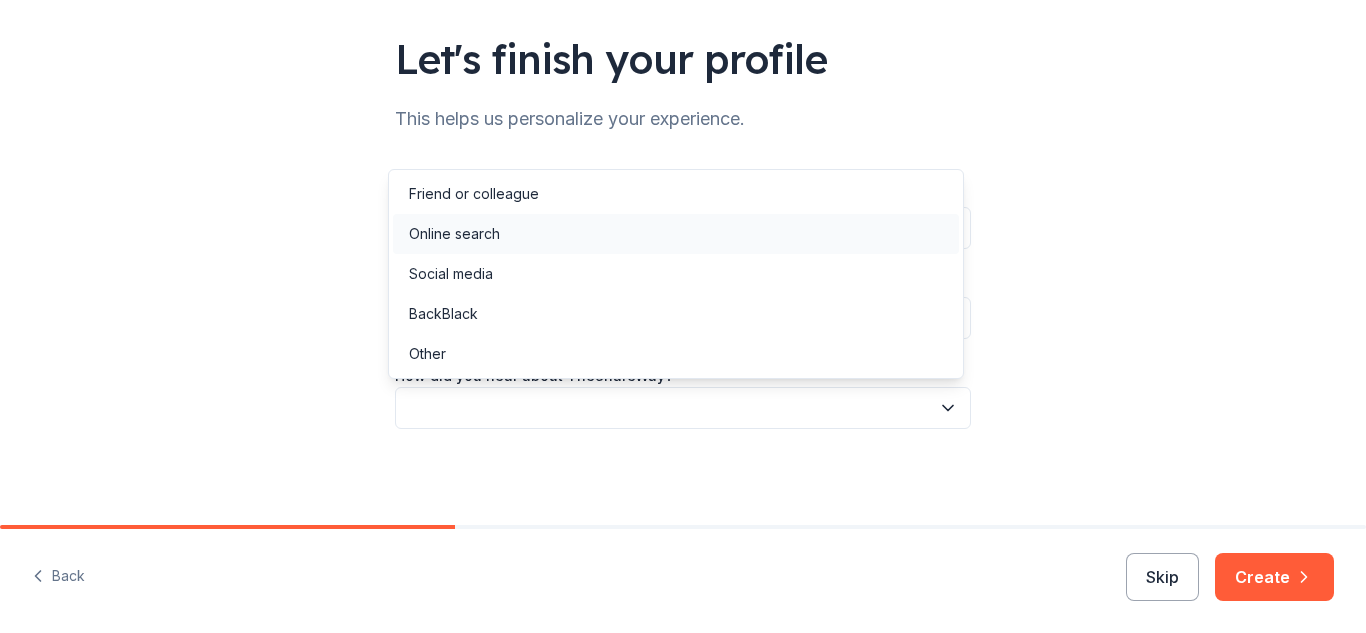 click on "Online search" at bounding box center [676, 234] 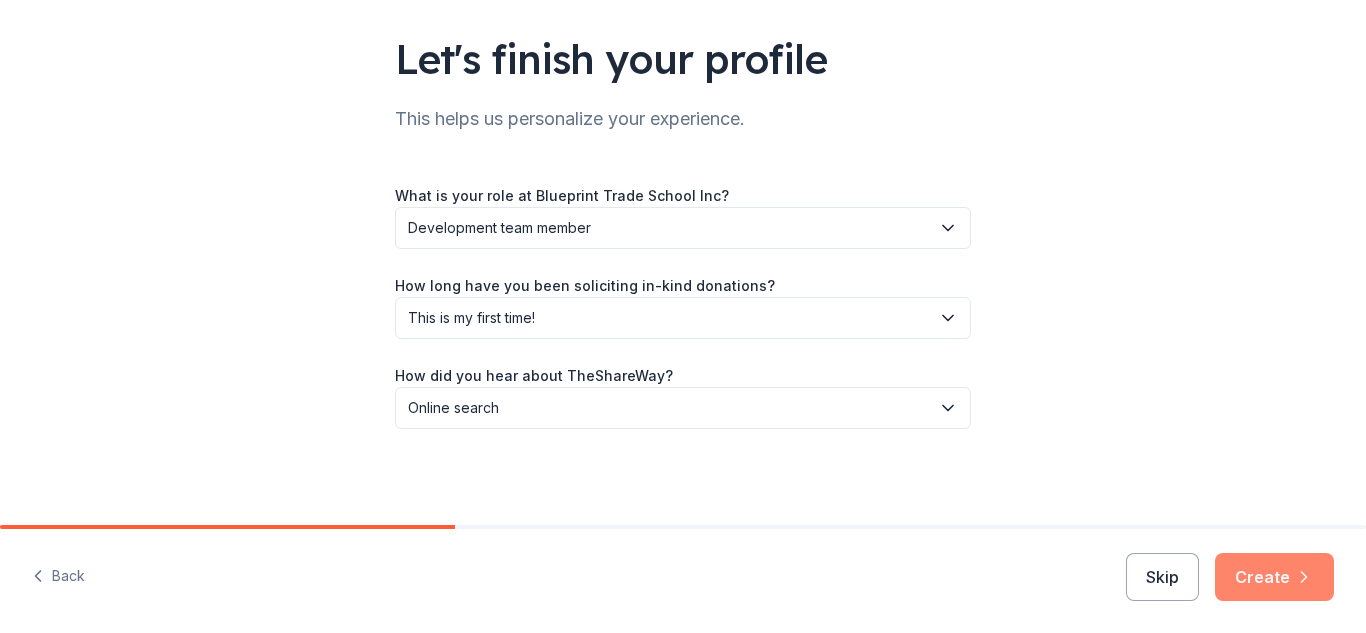 click on "Create" at bounding box center (1274, 577) 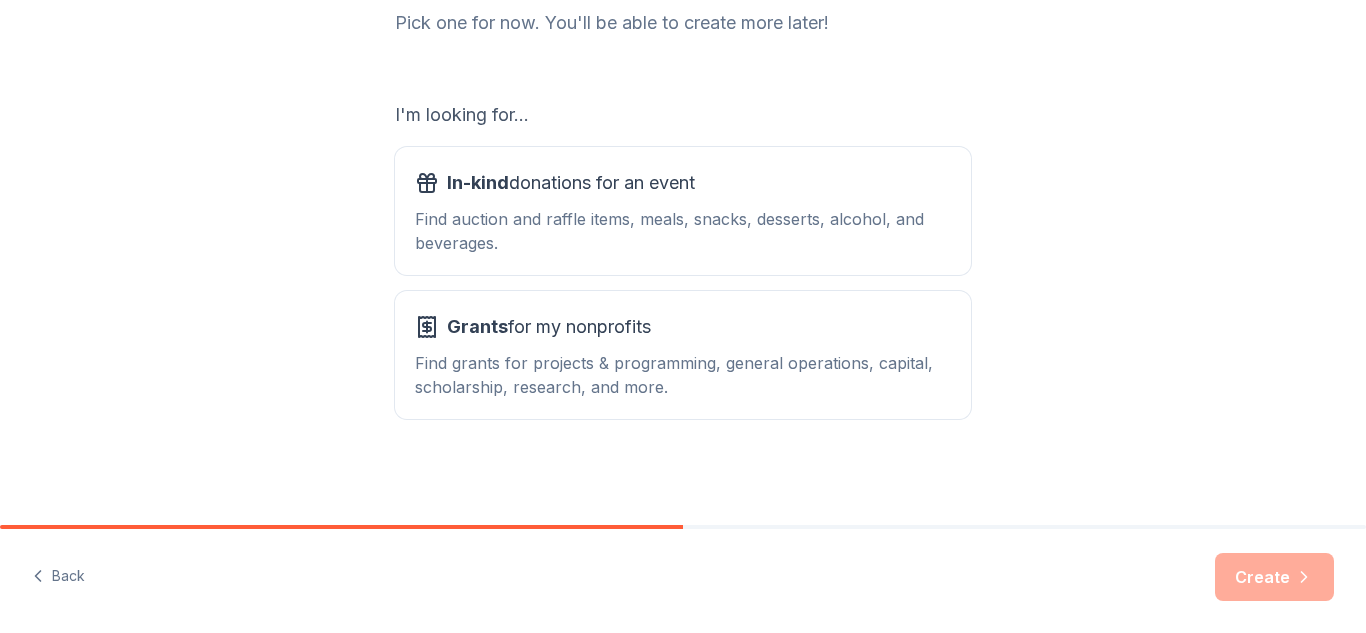 scroll, scrollTop: 282, scrollLeft: 0, axis: vertical 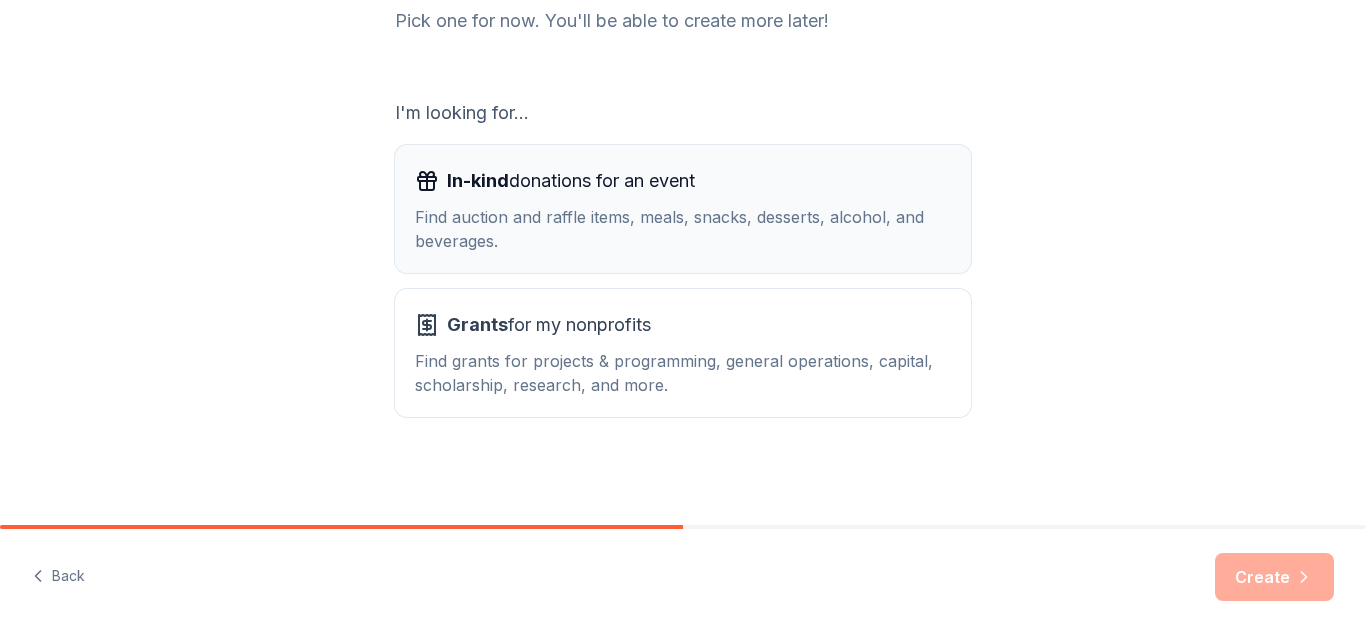 click on "Find auction and raffle items, meals, snacks, desserts, alcohol, and beverages." at bounding box center (683, 229) 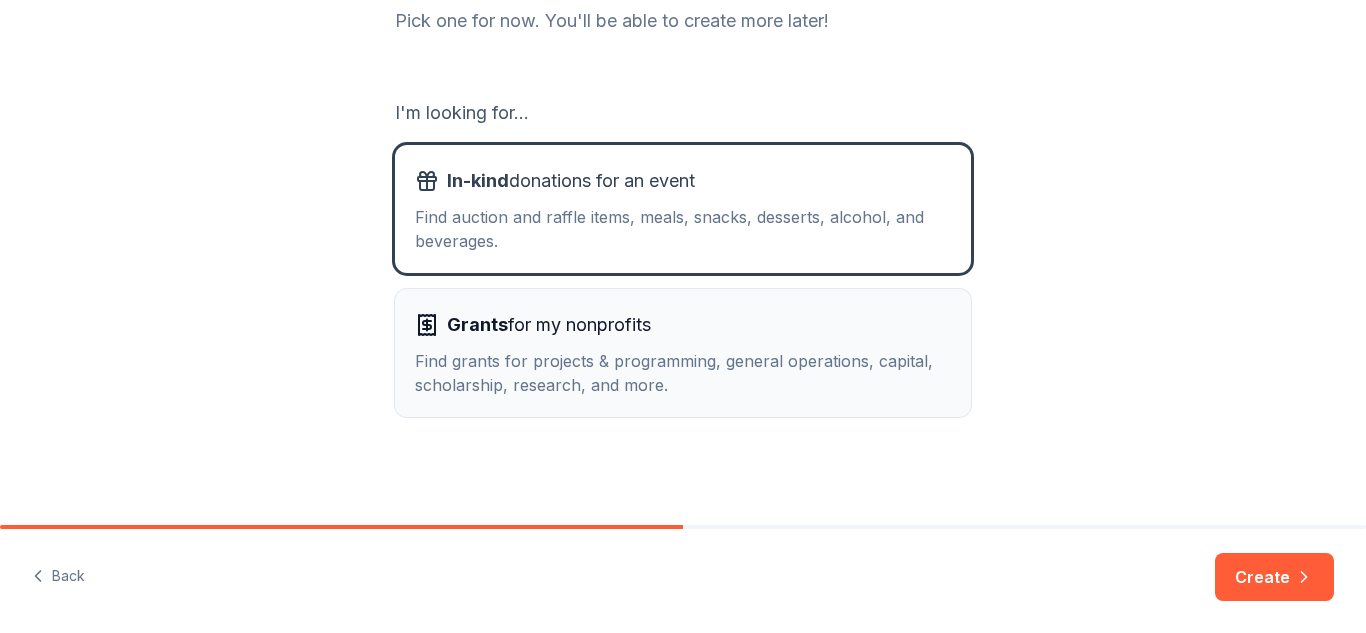 click on "Grants  for my nonprofits Find grants for projects & programming, general operations, capital, scholarship, research, and more." at bounding box center [683, 353] 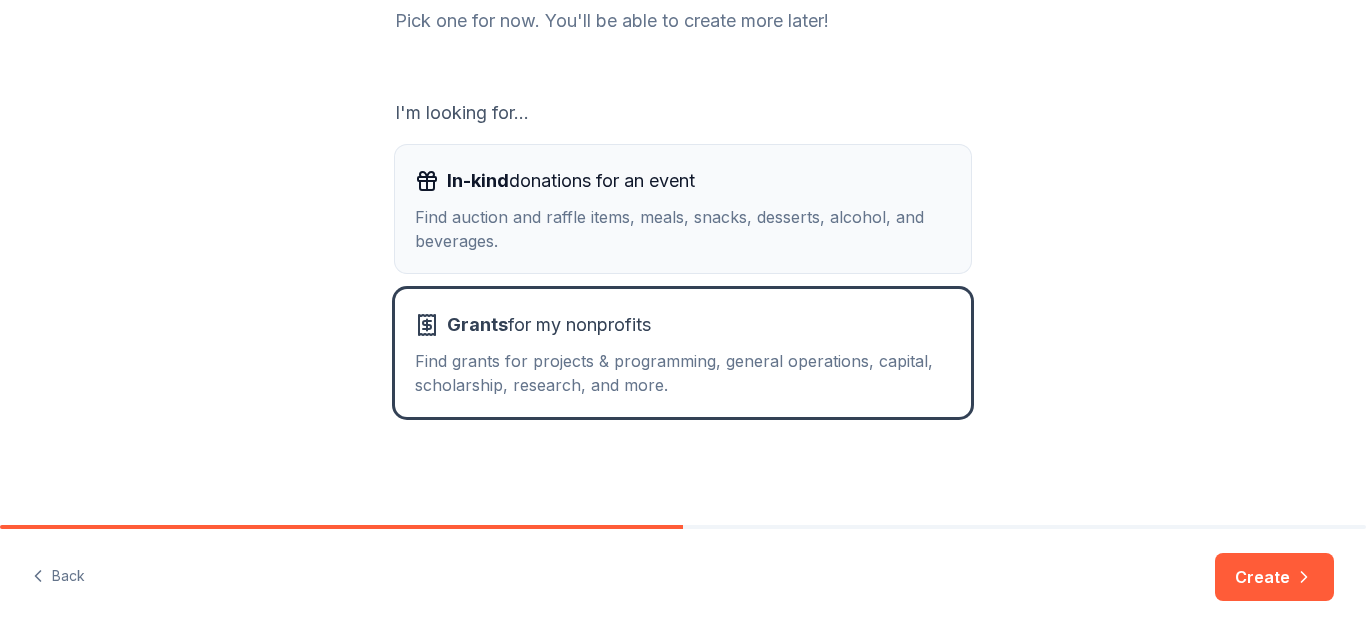 click on "In-kind  donations for an event Find auction and raffle items, meals, snacks, desserts, alcohol, and beverages." at bounding box center (683, 209) 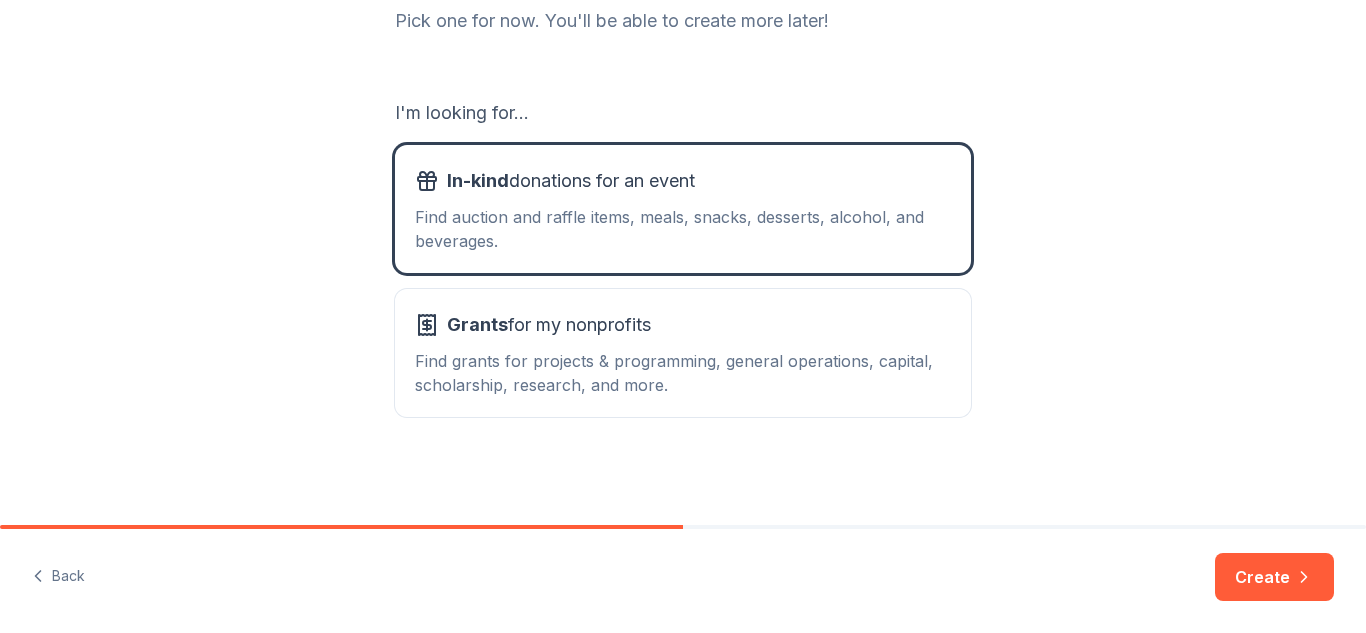 click on "Create" at bounding box center (1274, 577) 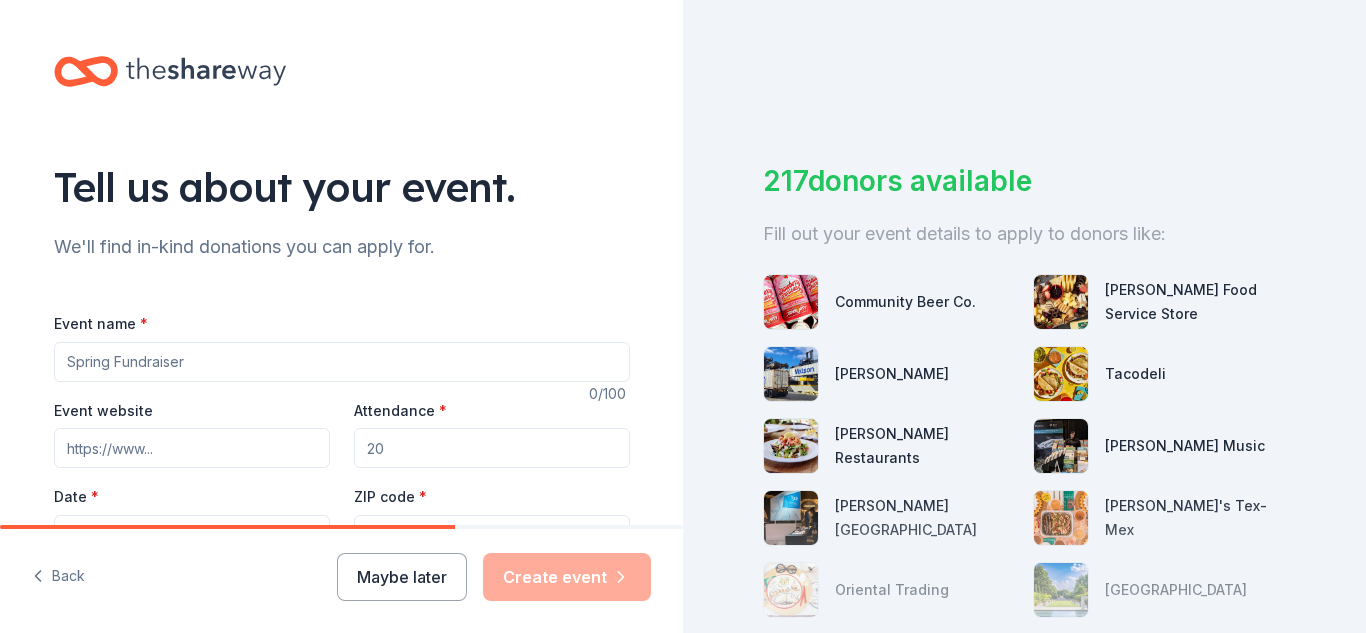 click on "Event name *" at bounding box center [342, 362] 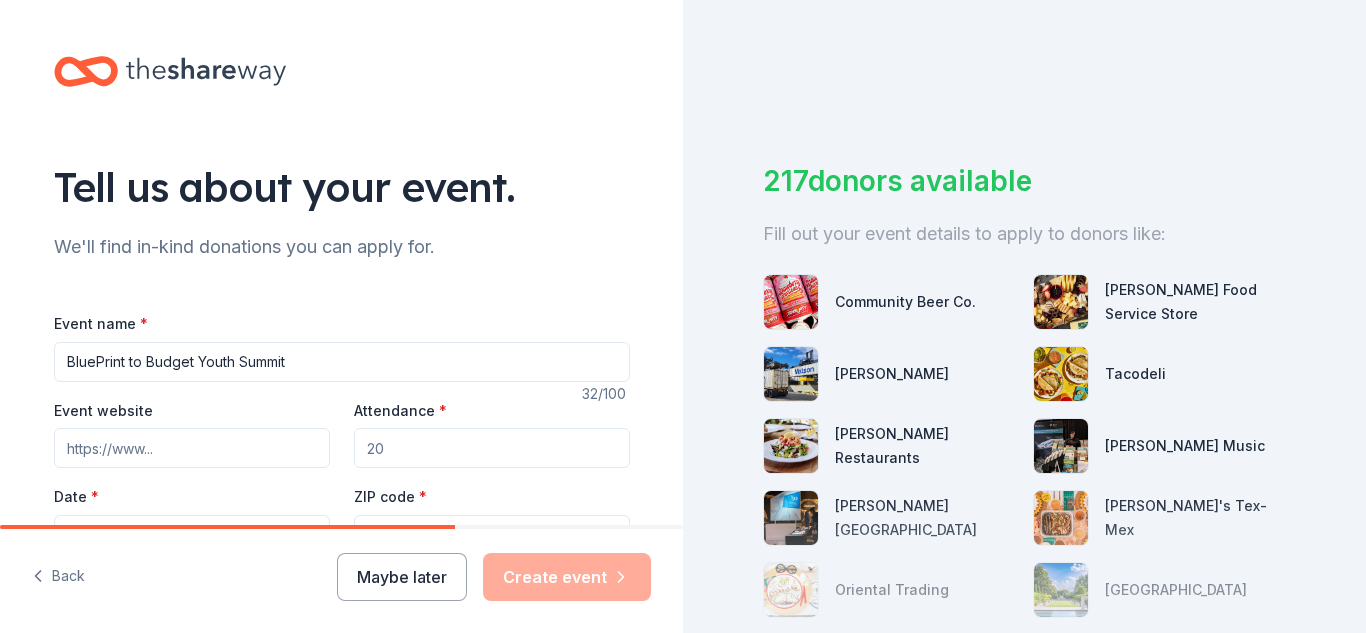 type on "BluePrint to Budget Youth Summit" 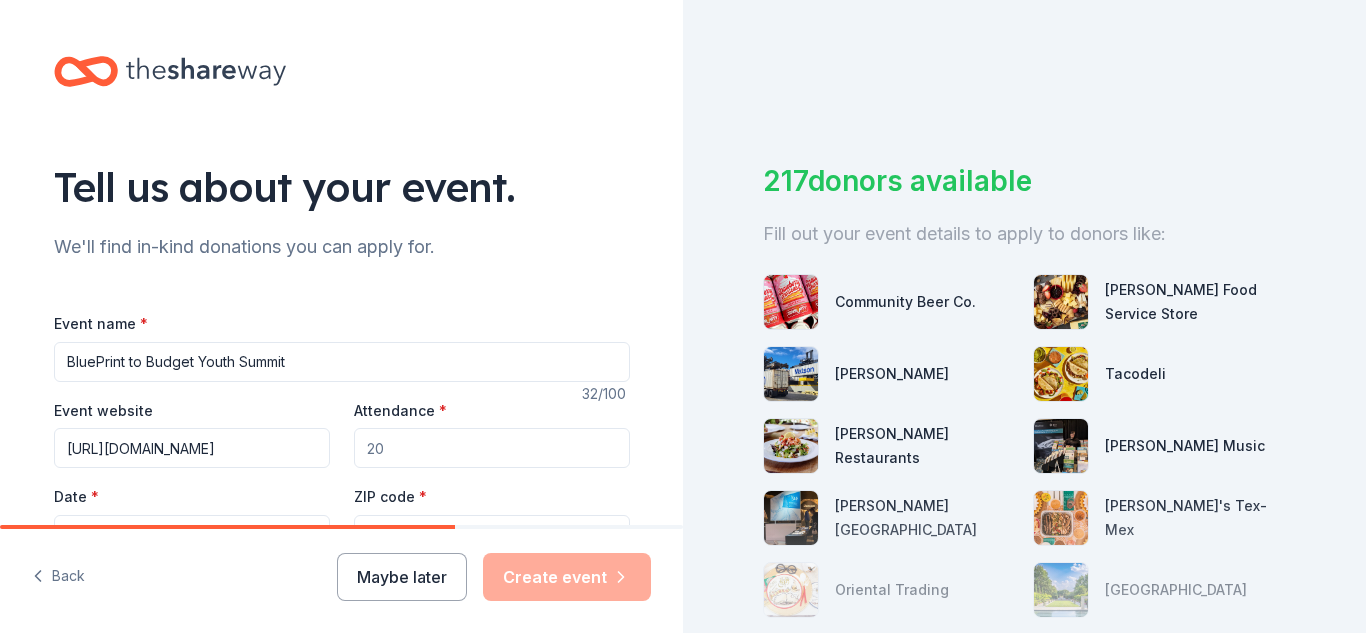 scroll, scrollTop: 0, scrollLeft: 35, axis: horizontal 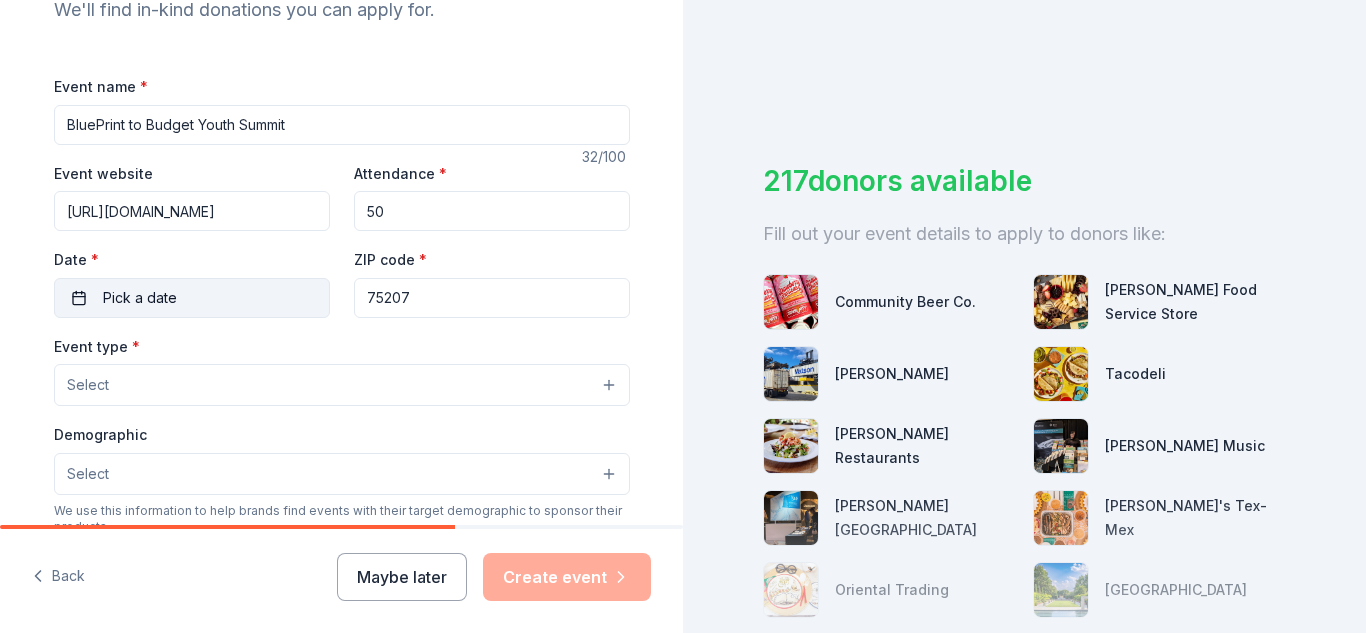 type on "50" 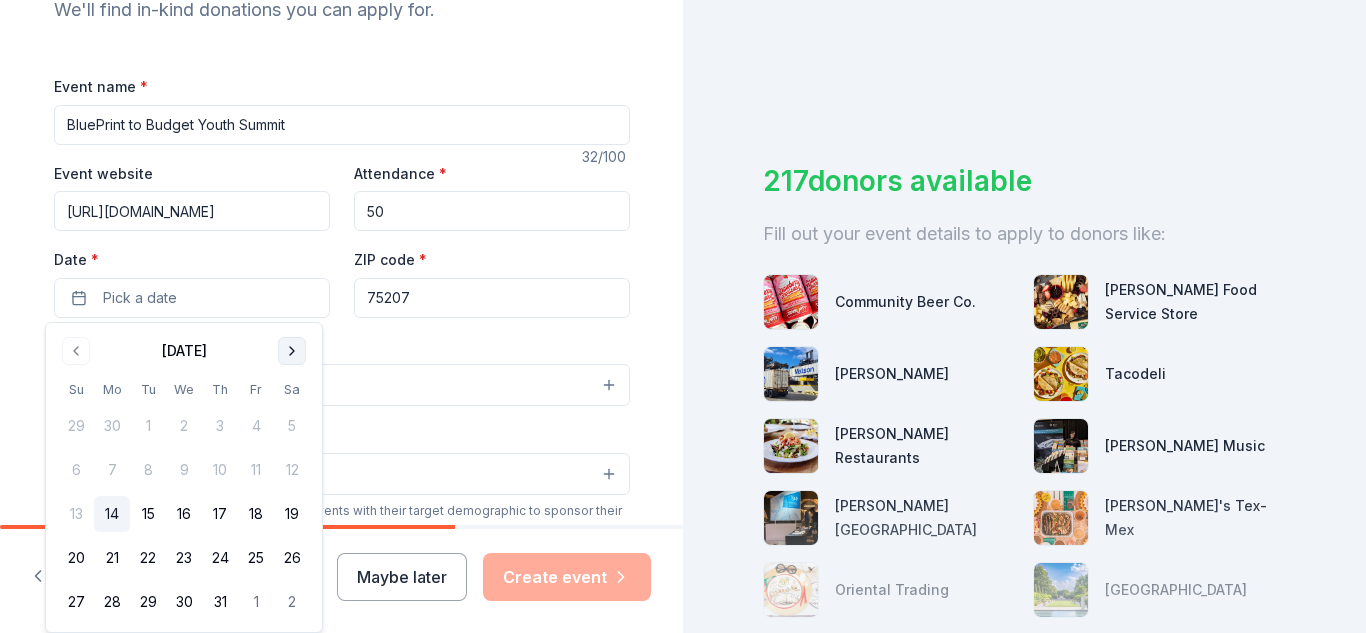 click at bounding box center [292, 351] 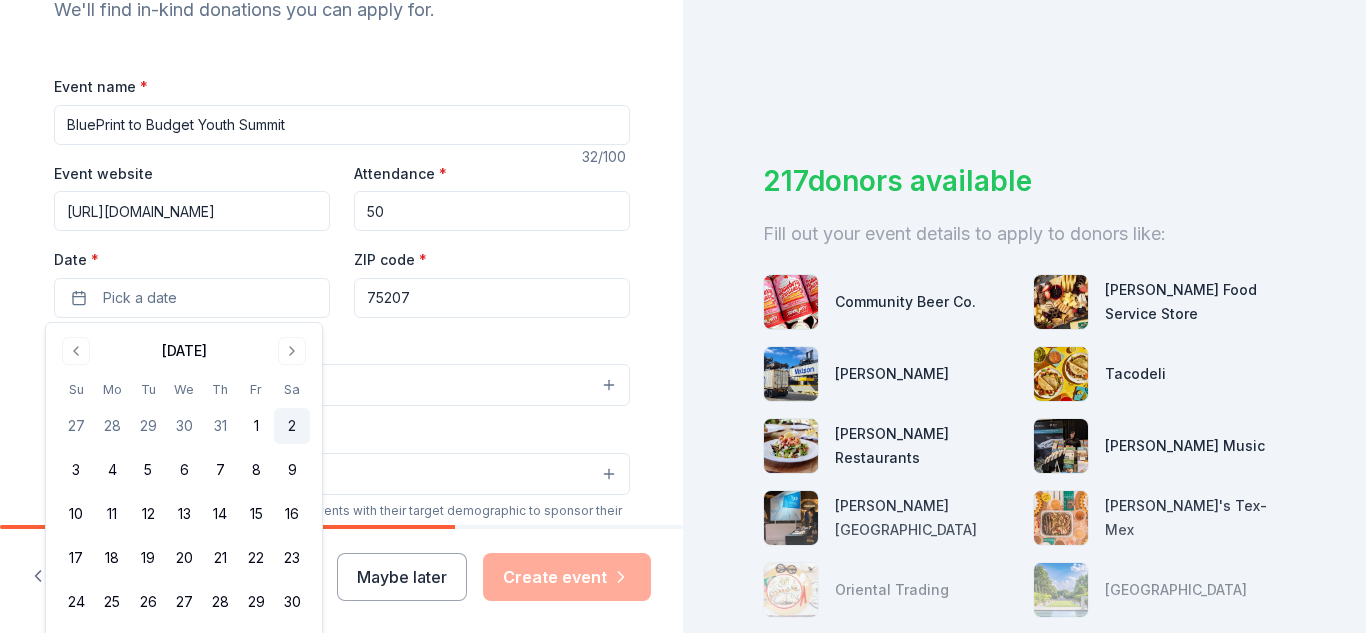 click on "2" at bounding box center (292, 426) 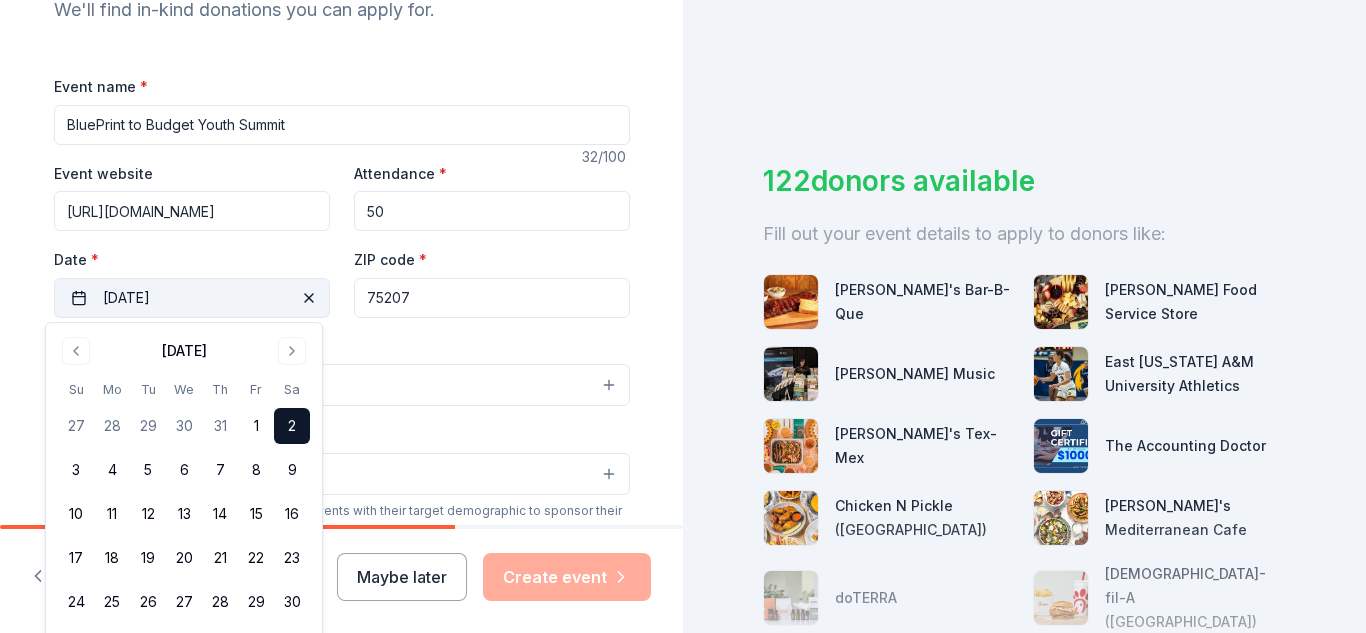click at bounding box center [309, 298] 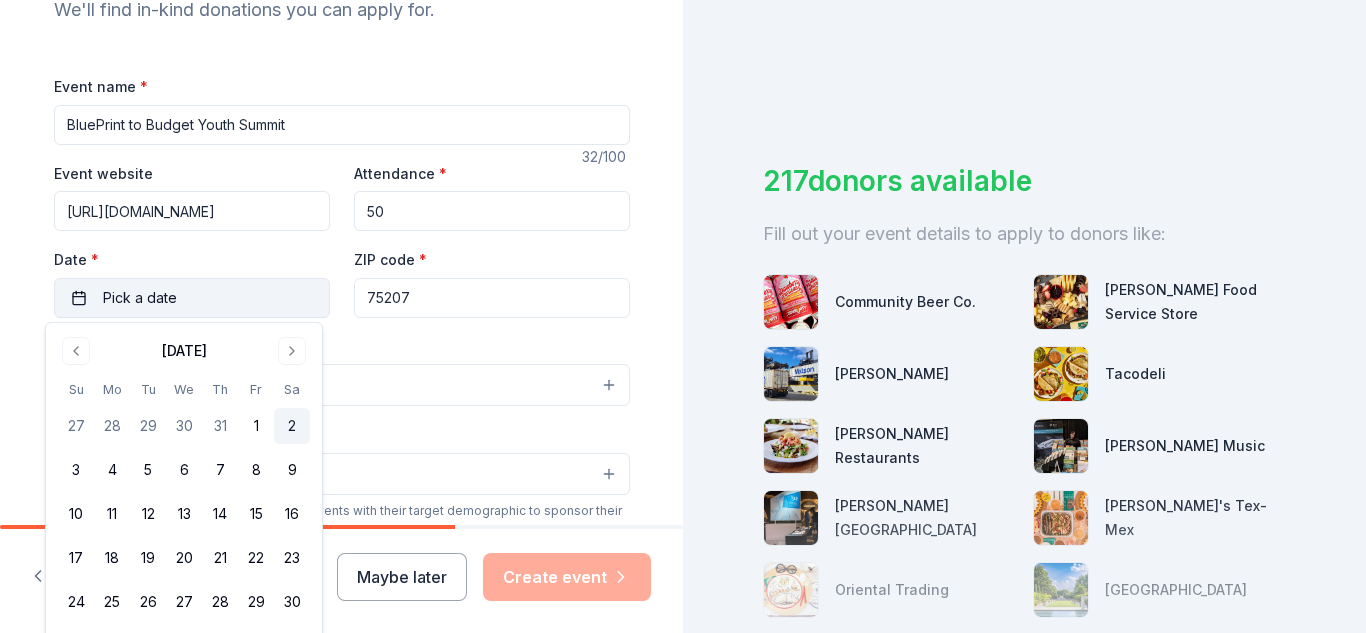 click on "2" at bounding box center [292, 426] 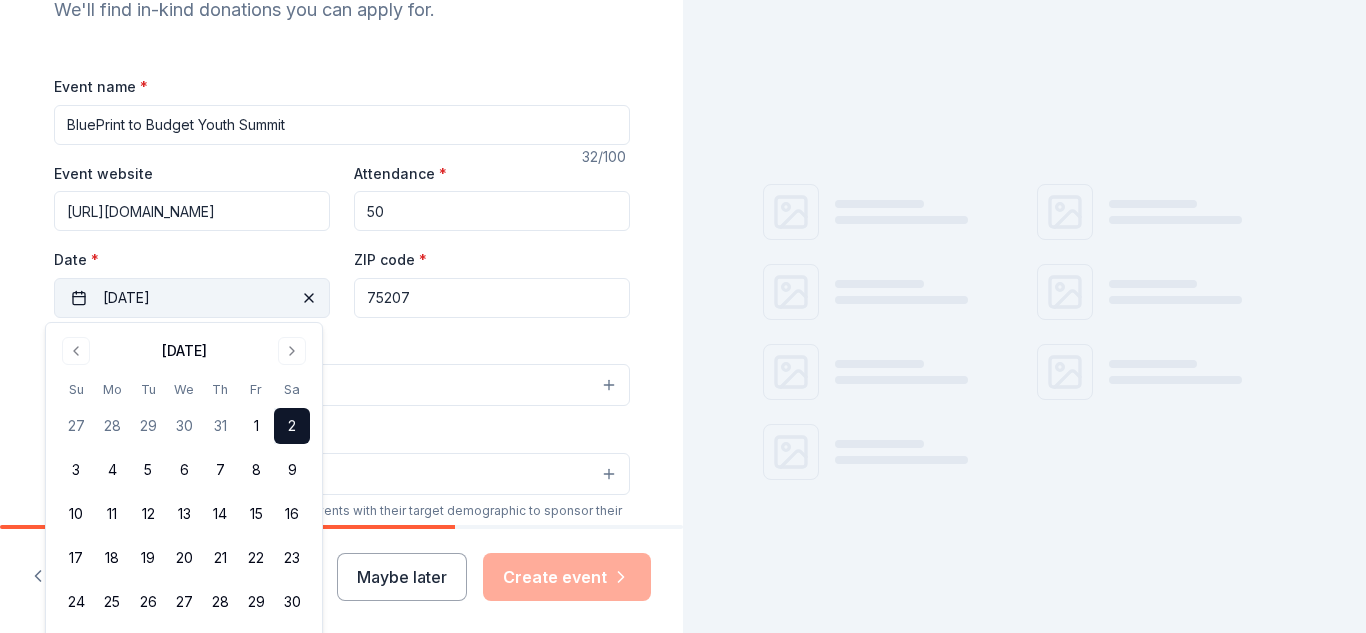 click on "2" at bounding box center [292, 426] 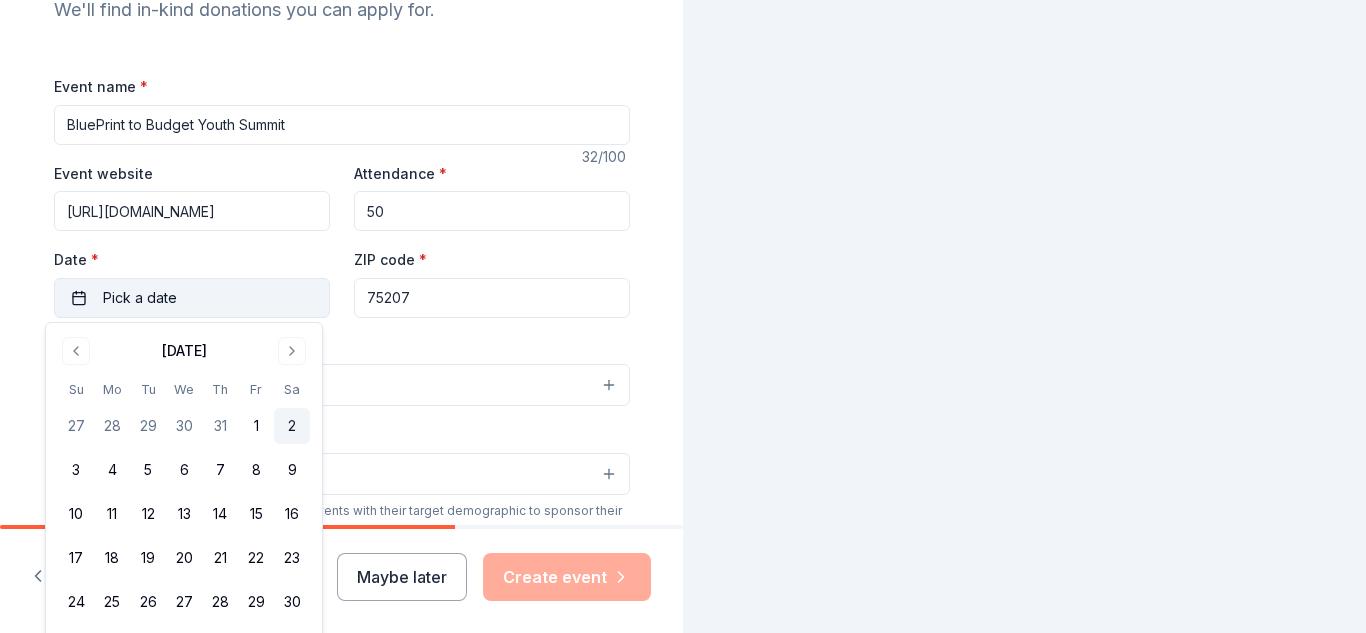 click on "2" at bounding box center [292, 426] 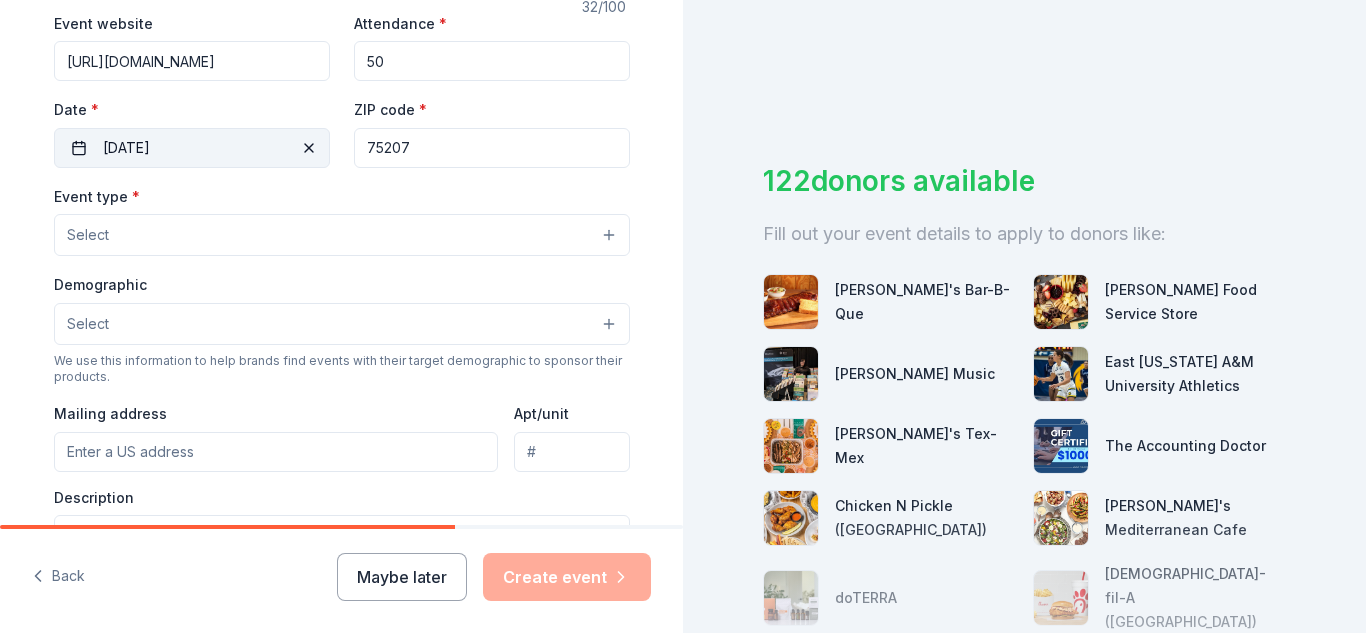 scroll, scrollTop: 389, scrollLeft: 0, axis: vertical 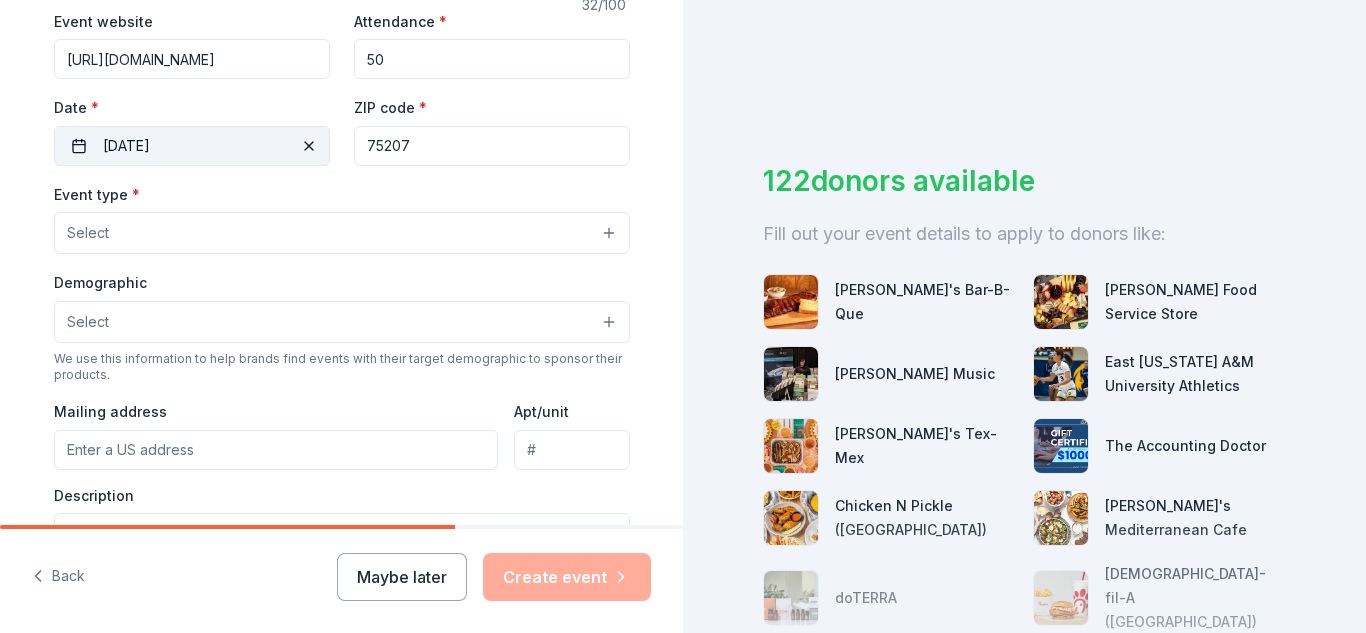 click on "Select" at bounding box center (342, 233) 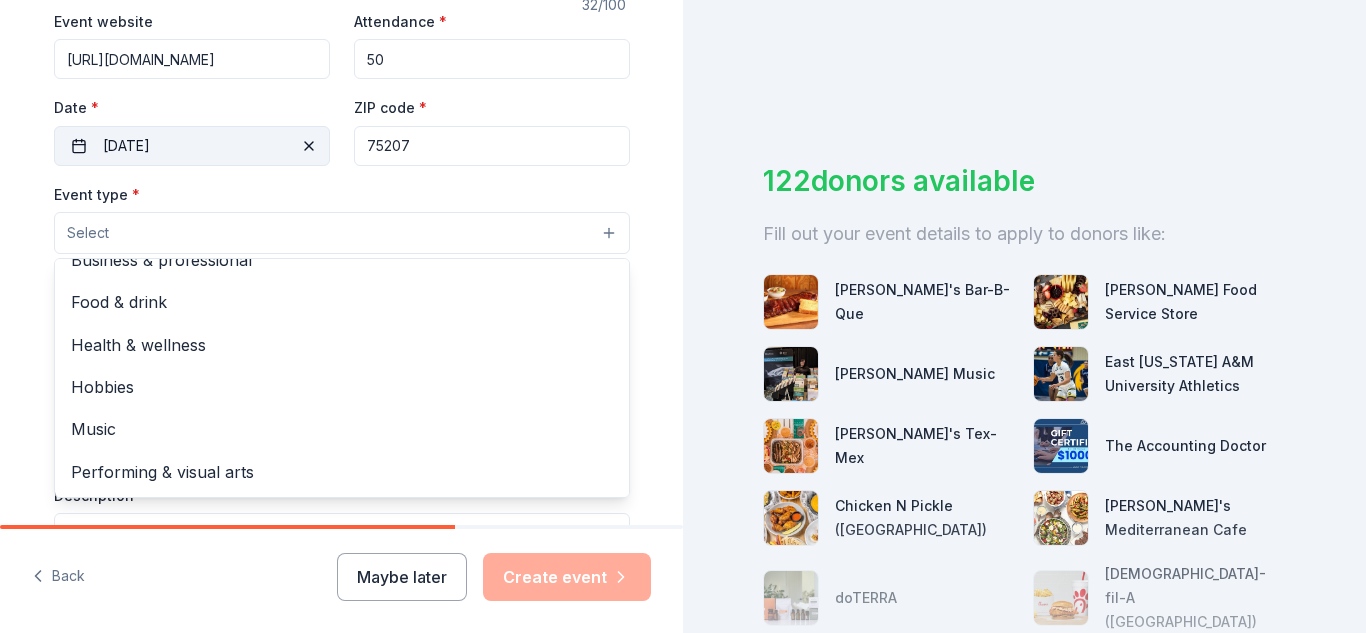 scroll, scrollTop: 0, scrollLeft: 0, axis: both 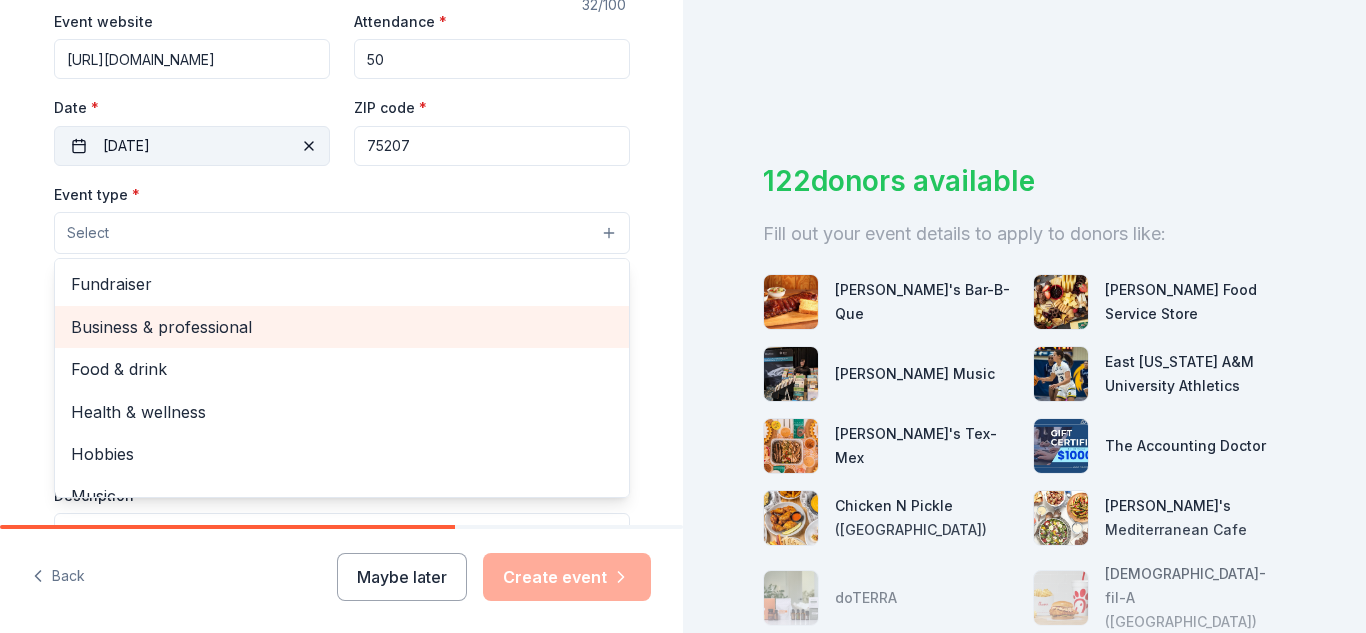 click on "Business & professional" at bounding box center [342, 327] 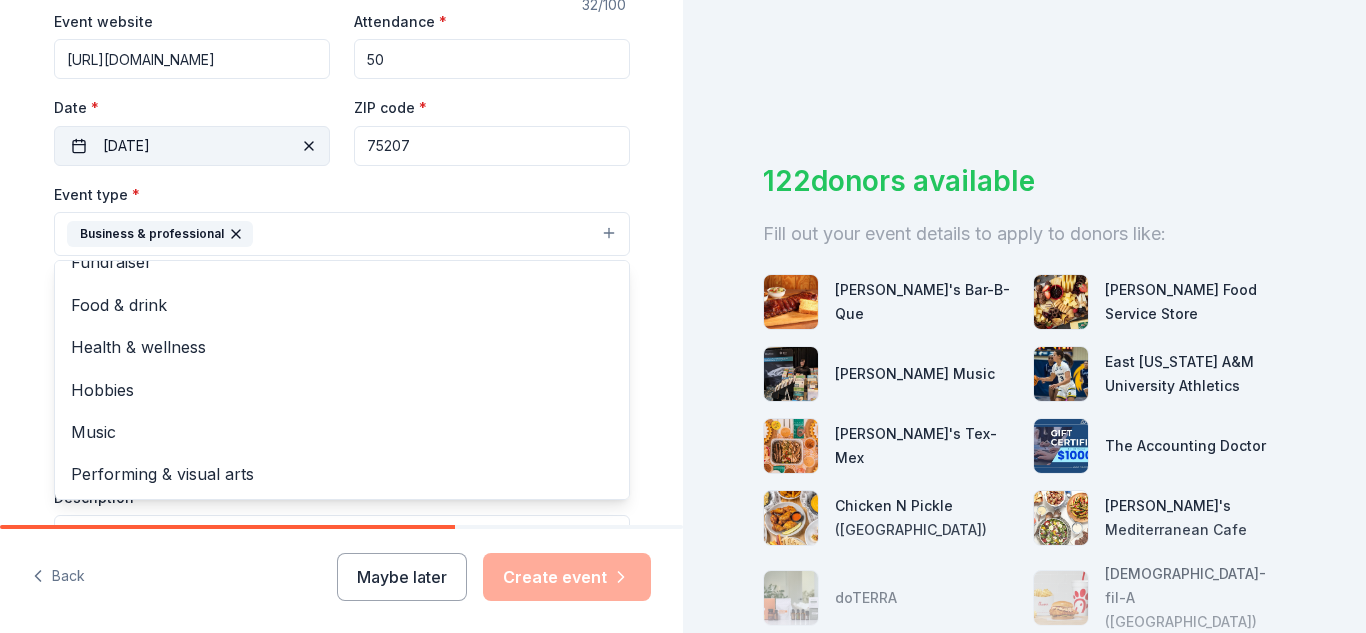 scroll, scrollTop: 0, scrollLeft: 0, axis: both 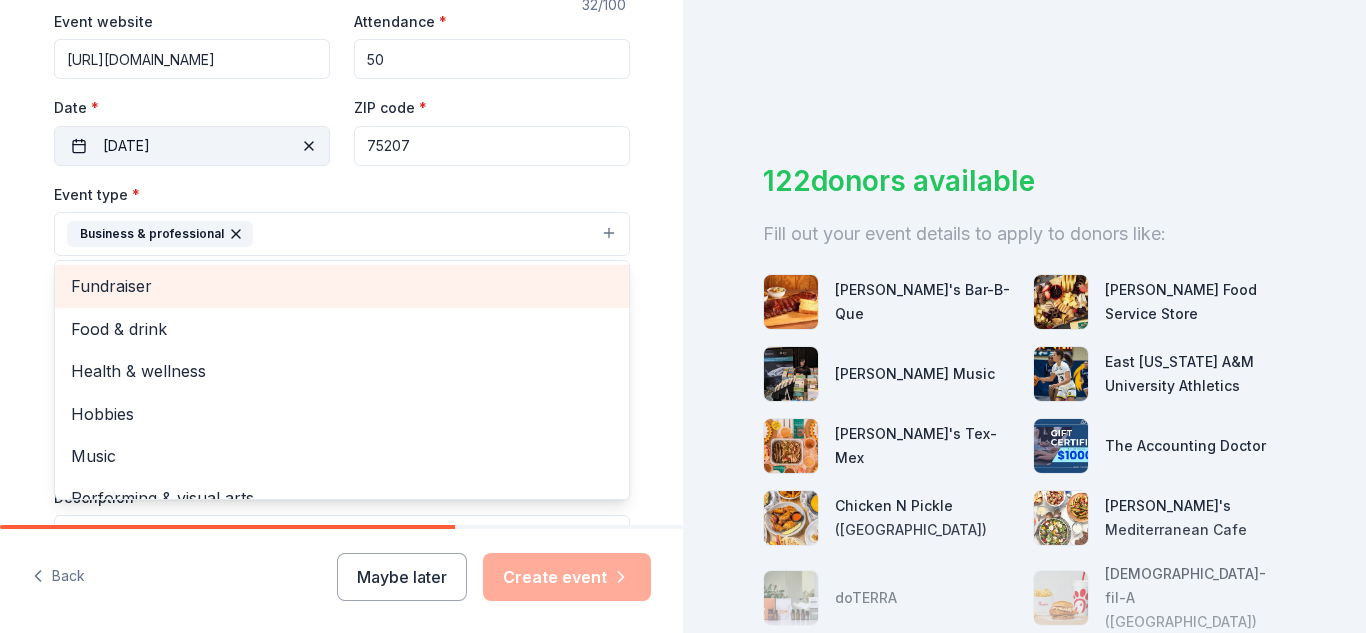 click on "Fundraiser" at bounding box center [342, 286] 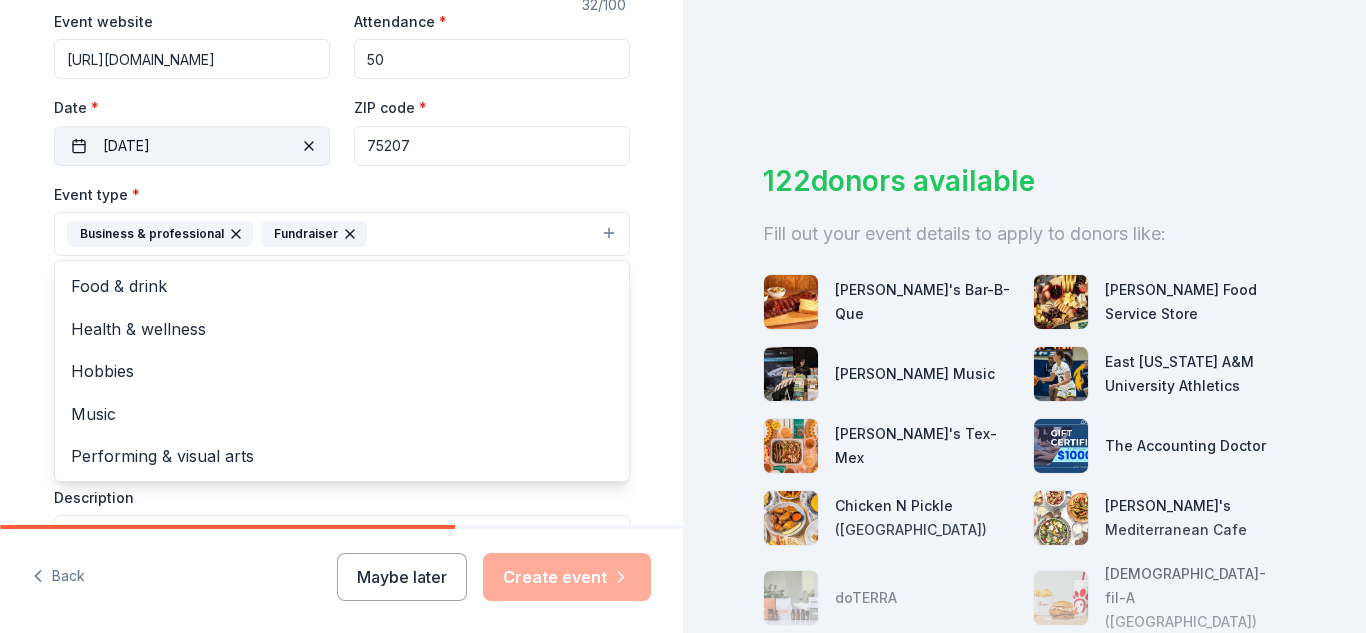 click on "Tell us about your event. We'll find in-kind donations you can apply for. Event name * BluePrint to Budget Youth Summit 32 /100 Event website https://blueprintuniversity.net/youthsummit Attendance * 50 Date * 08/02/2025 ZIP code * 75207 Event type * Business & professional Fundraiser Food & drink Health & wellness Hobbies Music Performing & visual arts Demographic Select We use this information to help brands find events with their target demographic to sponsor their products. Mailing address Apt/unit Description What are you looking for? * Auction & raffle Meals Snacks Desserts Alcohol Beverages Send me reminders Email me reminders of donor application deadlines Recurring event" at bounding box center [341, 277] 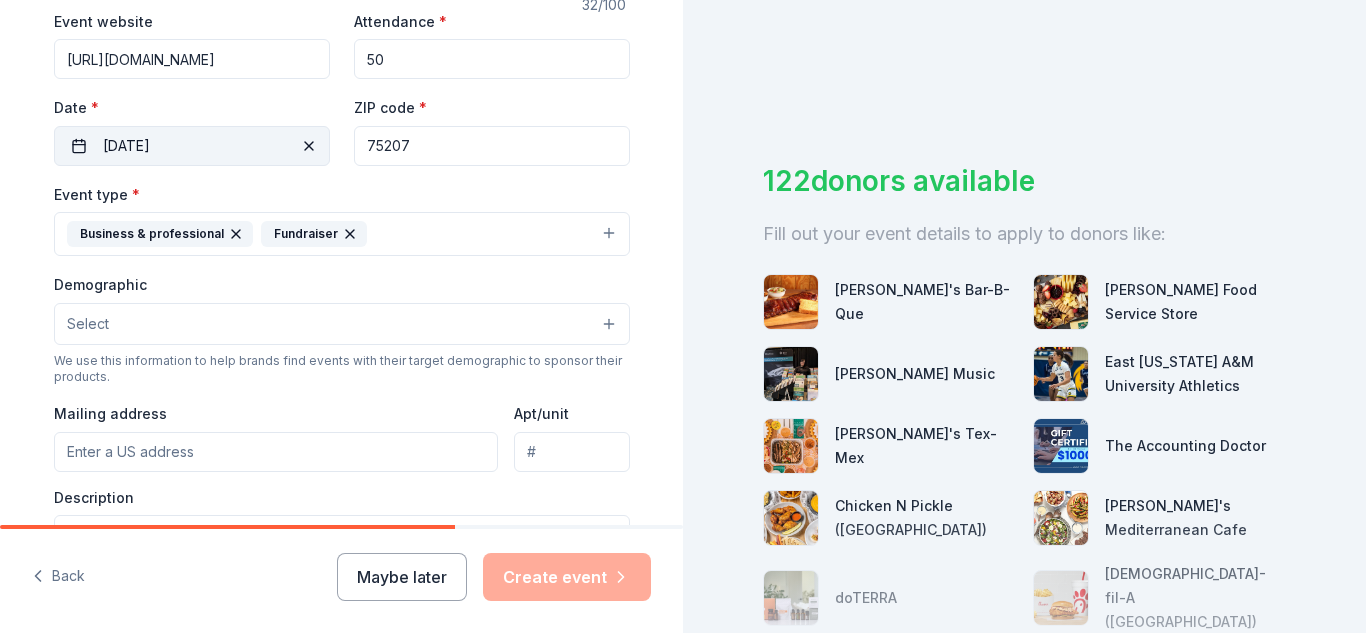 click on "Business & professional Fundraiser" at bounding box center [342, 234] 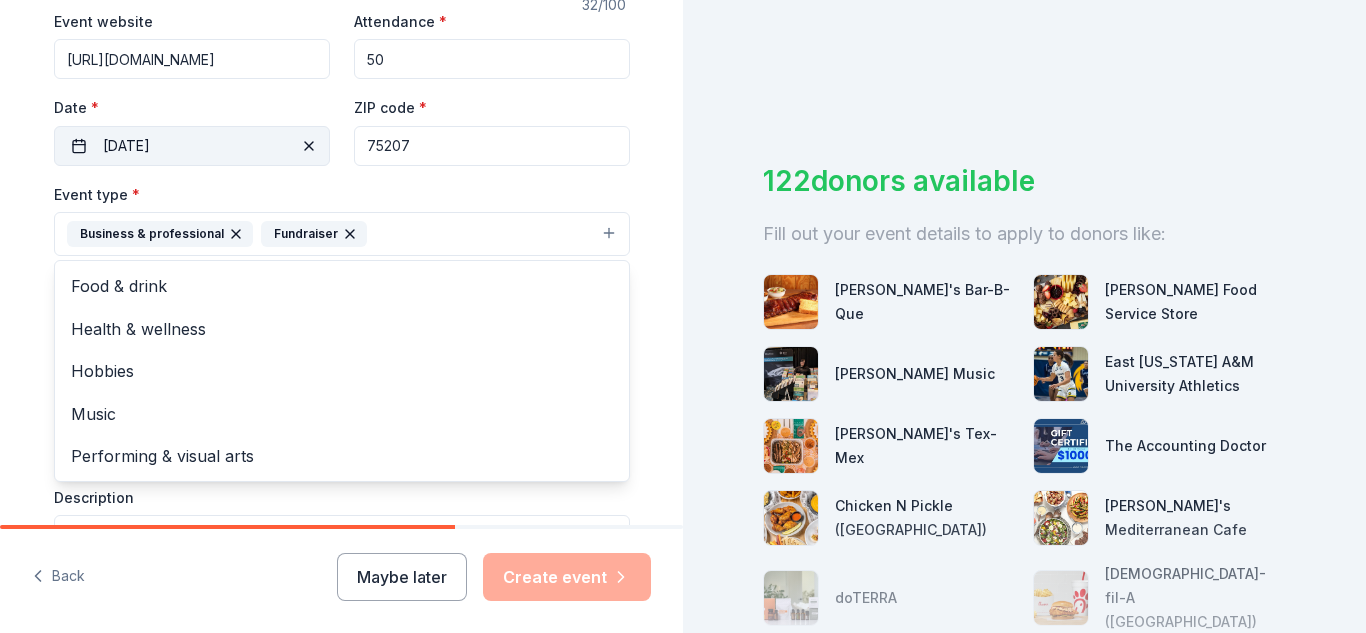 click on "Tell us about your event. We'll find in-kind donations you can apply for. Event name * BluePrint to Budget Youth Summit 32 /100 Event website https://blueprintuniversity.net/youthsummit Attendance * 50 Date * 08/02/2025 ZIP code * 75207 Event type * Business & professional Fundraiser Food & drink Health & wellness Hobbies Music Performing & visual arts Demographic Select We use this information to help brands find events with their target demographic to sponsor their products. Mailing address Apt/unit Description What are you looking for? * Auction & raffle Meals Snacks Desserts Alcohol Beverages Send me reminders Email me reminders of donor application deadlines Recurring event" at bounding box center [341, 277] 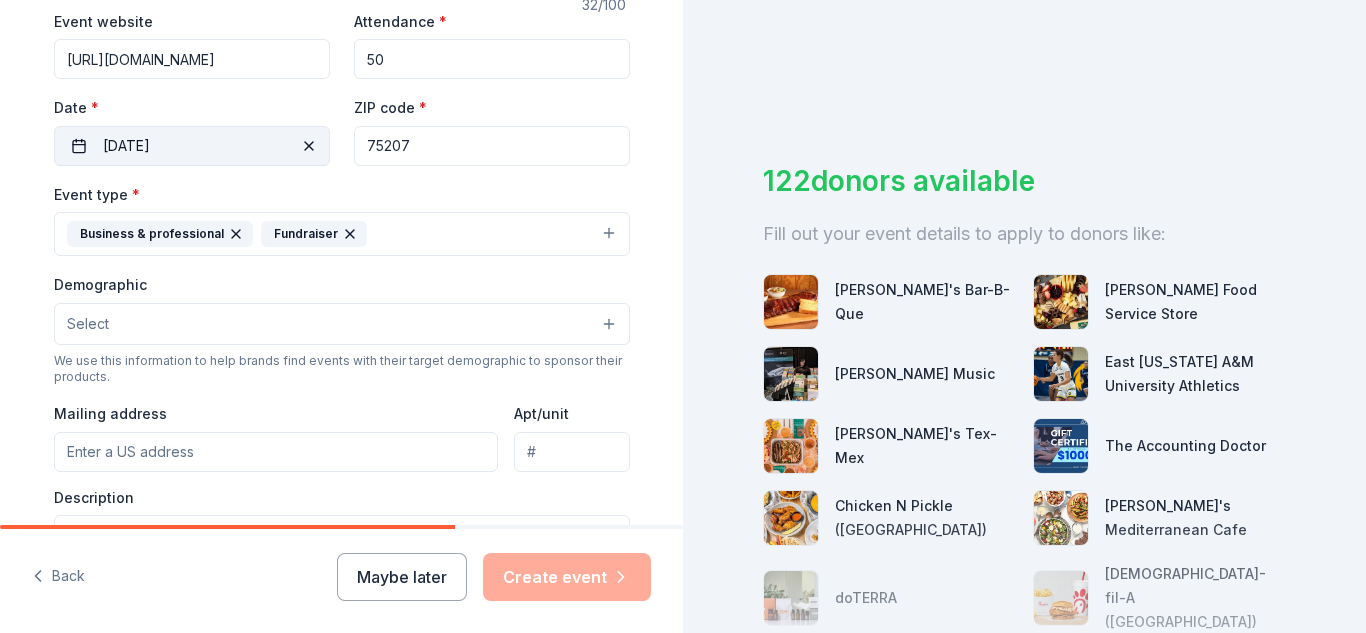 click on "Select" at bounding box center [342, 324] 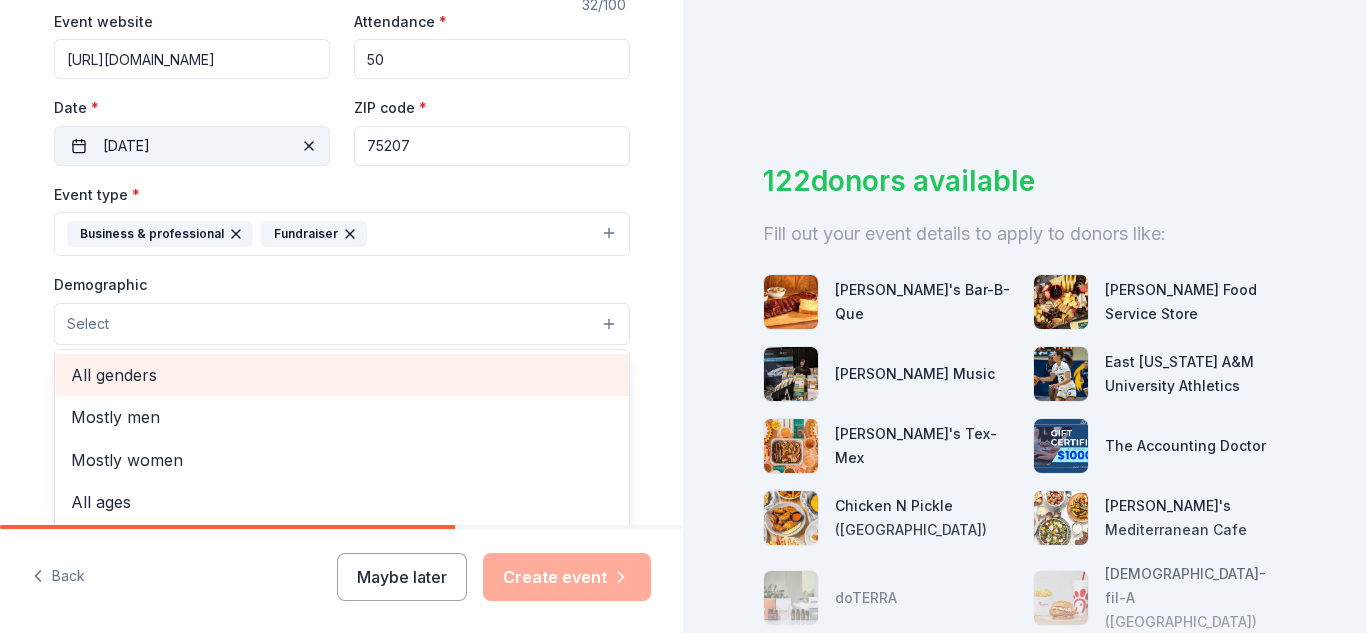 click on "All genders" at bounding box center [342, 375] 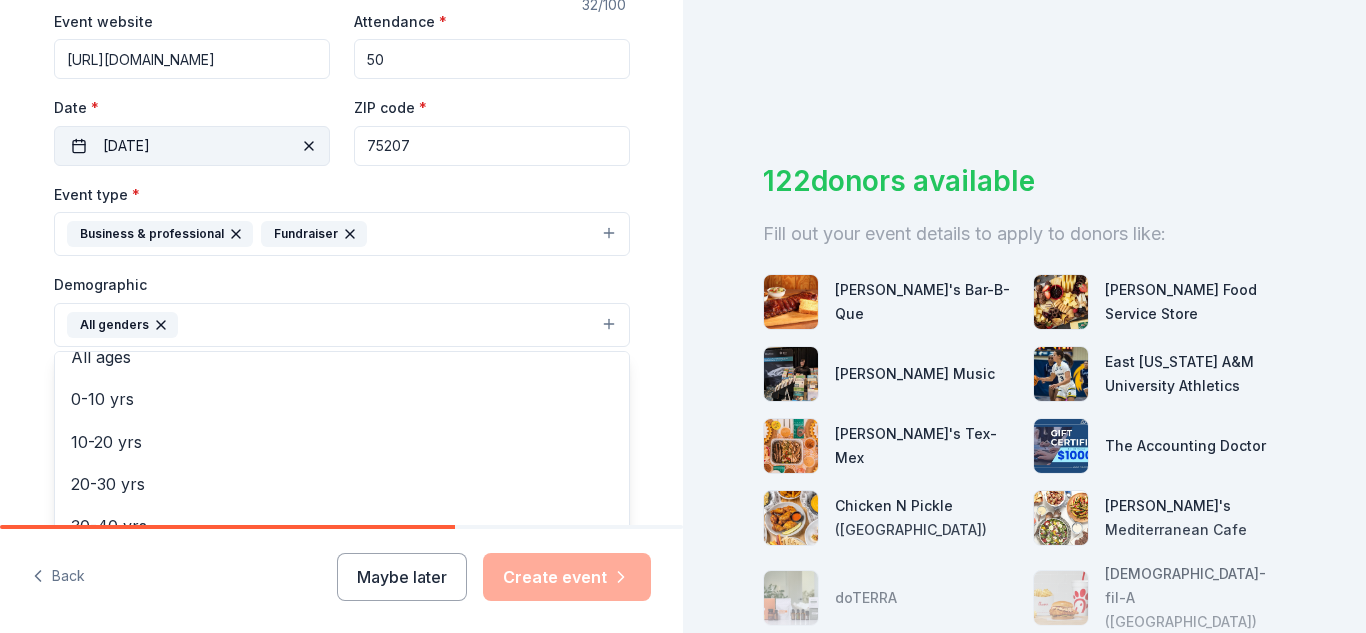 scroll, scrollTop: 102, scrollLeft: 0, axis: vertical 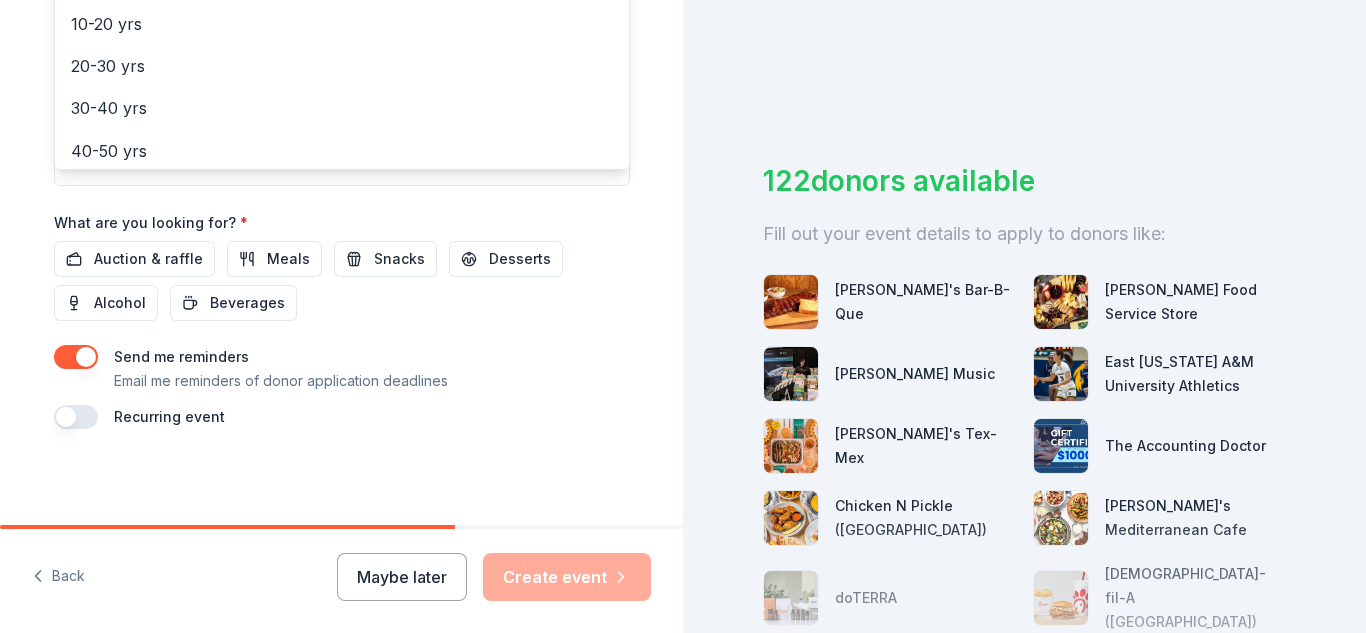 click on "Event name * BluePrint to Budget Youth Summit 32 /100 Event website https://blueprintuniversity.net/youthsummit Attendance * 50 Date * 08/02/2025 ZIP code * 75207 Event type * Business & professional Fundraiser Demographic All genders Mostly men Mostly women All ages 0-10 yrs 10-20 yrs 20-30 yrs 30-40 yrs 40-50 yrs 50-60 yrs 60-70 yrs 70-80 yrs 80+ yrs We use this information to help brands find events with their target demographic to sponsor their products. Mailing address Apt/unit Description What are you looking for? * Auction & raffle Meals Snacks Desserts Alcohol Beverages Send me reminders Email me reminders of donor application deadlines Recurring event" at bounding box center (342, -35) 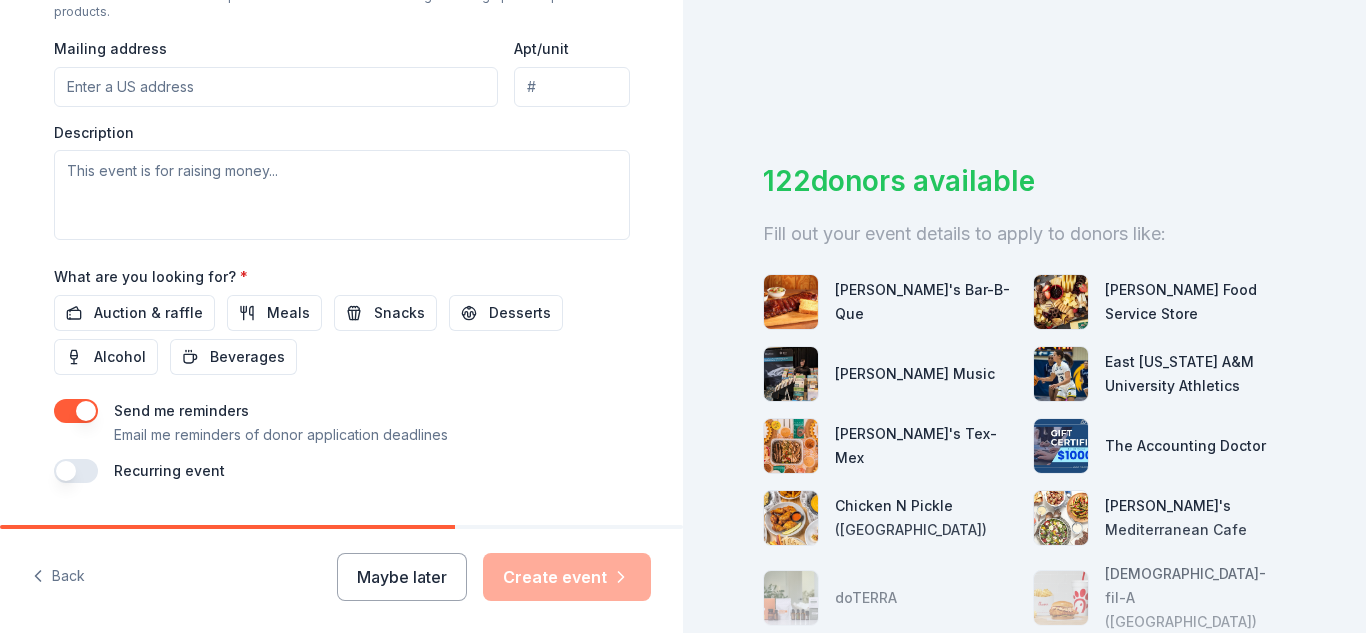 scroll, scrollTop: 769, scrollLeft: 0, axis: vertical 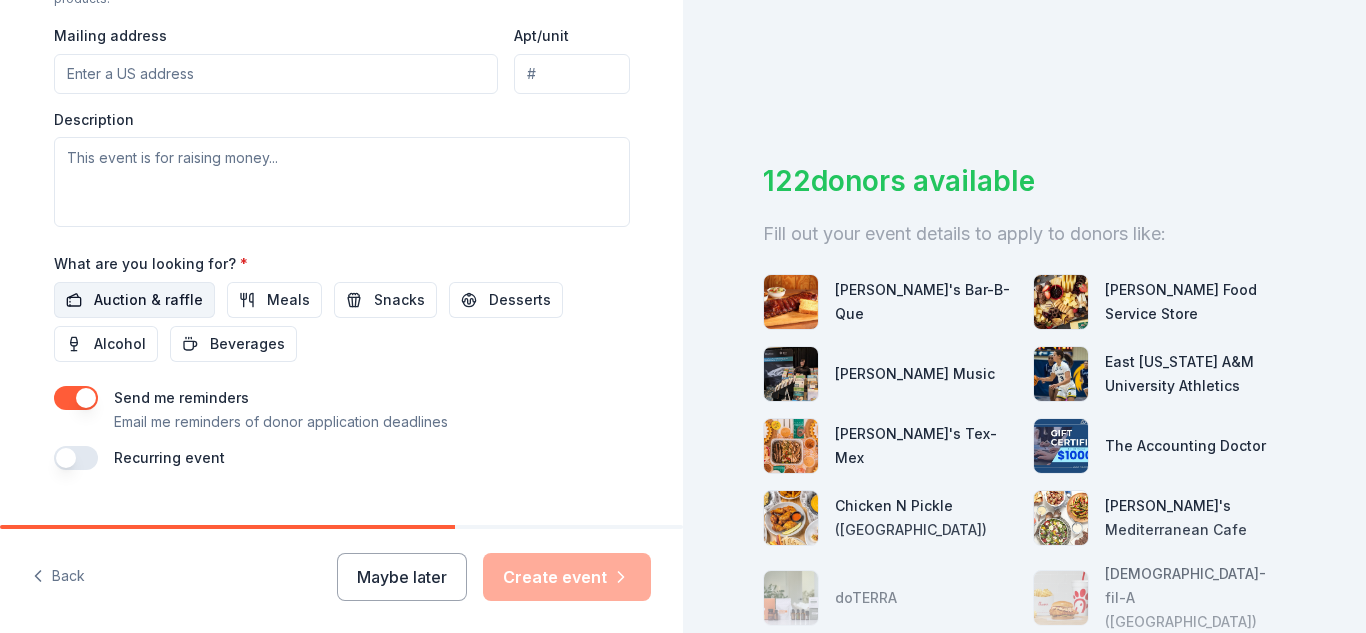 click on "Auction & raffle" at bounding box center [148, 300] 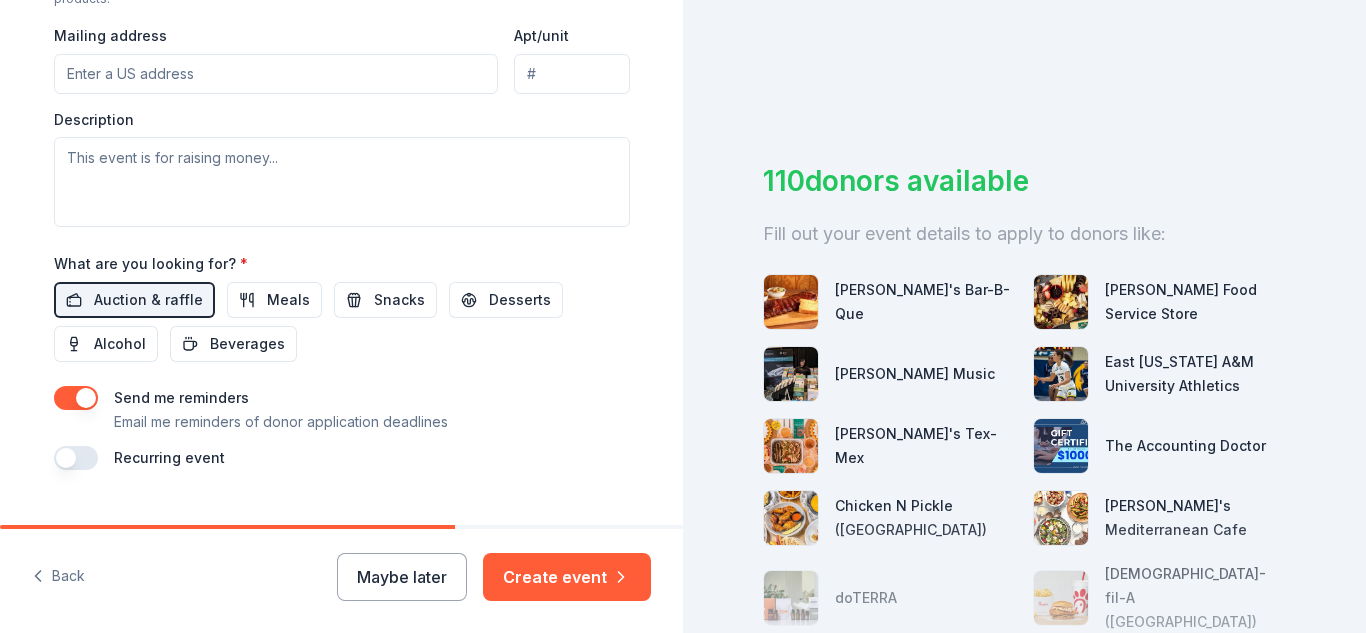 click on "Mailing address" at bounding box center [276, 74] 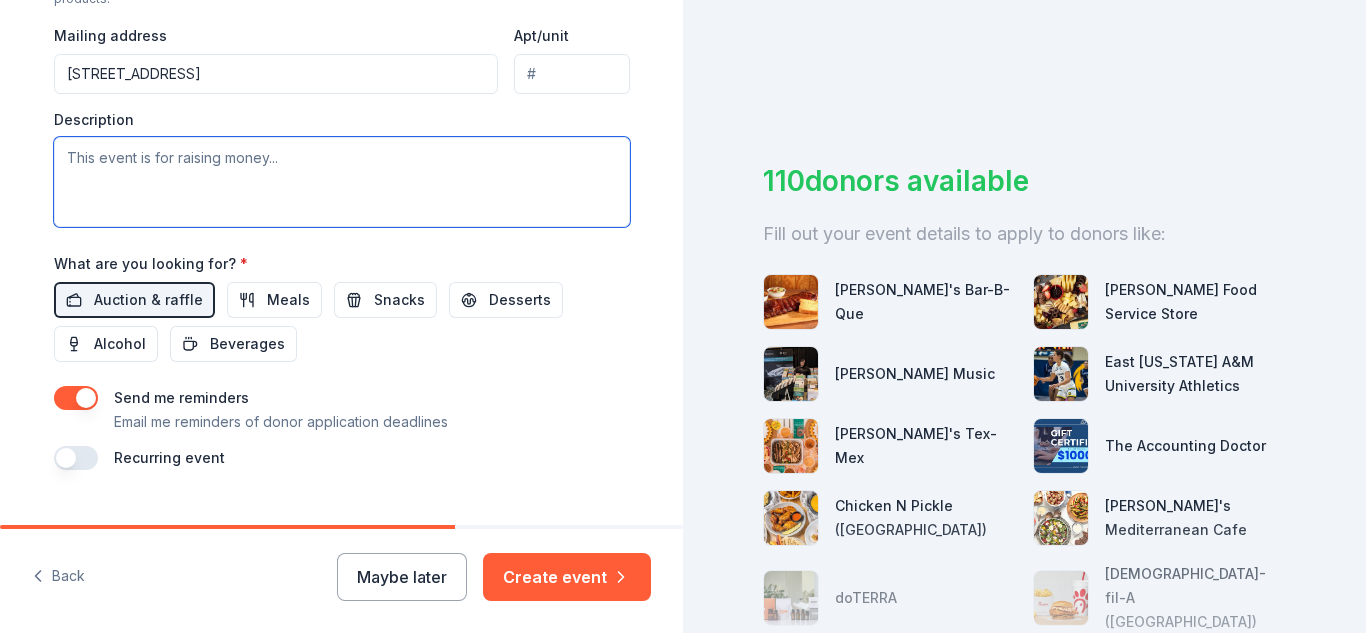 type on "1500 Dragon Street, Dallas, TX, 75207" 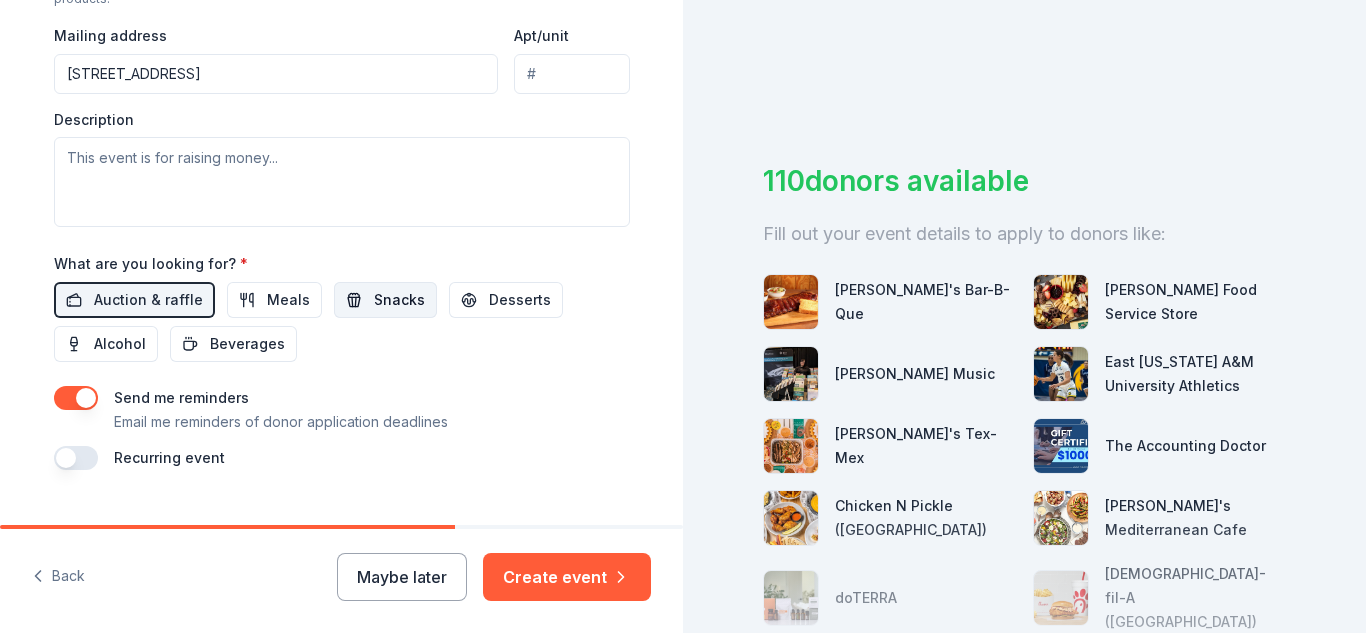 click on "Snacks" at bounding box center [385, 300] 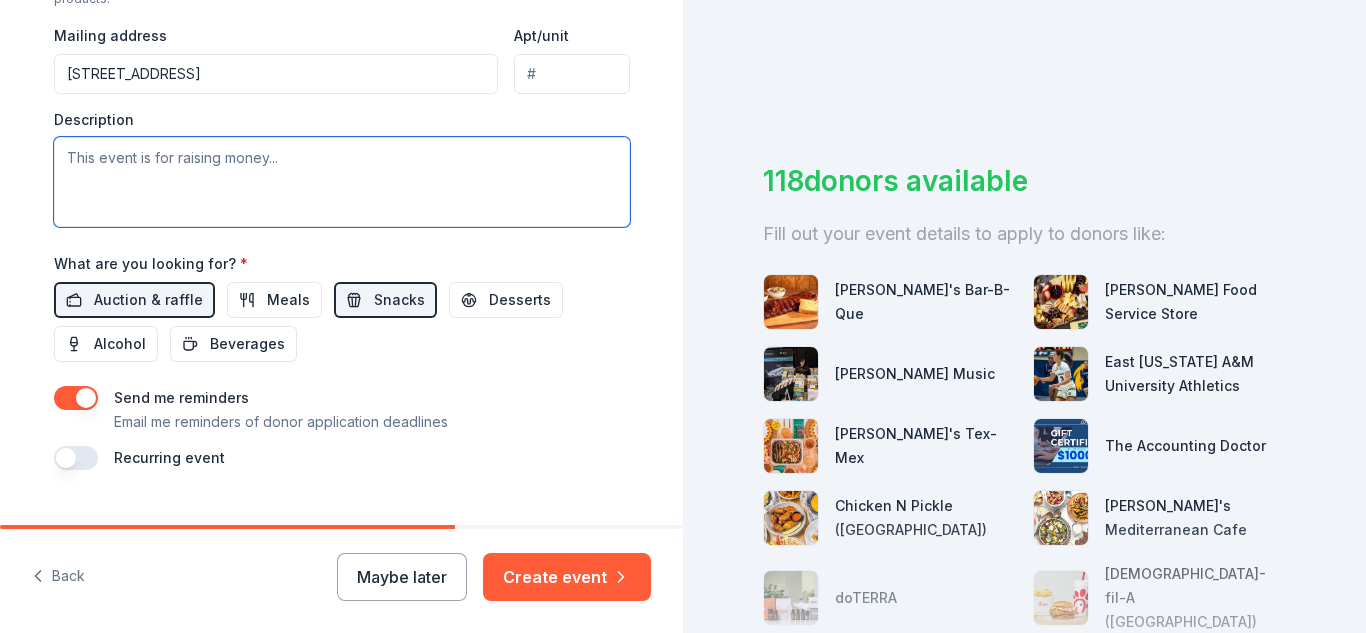 click at bounding box center (342, 182) 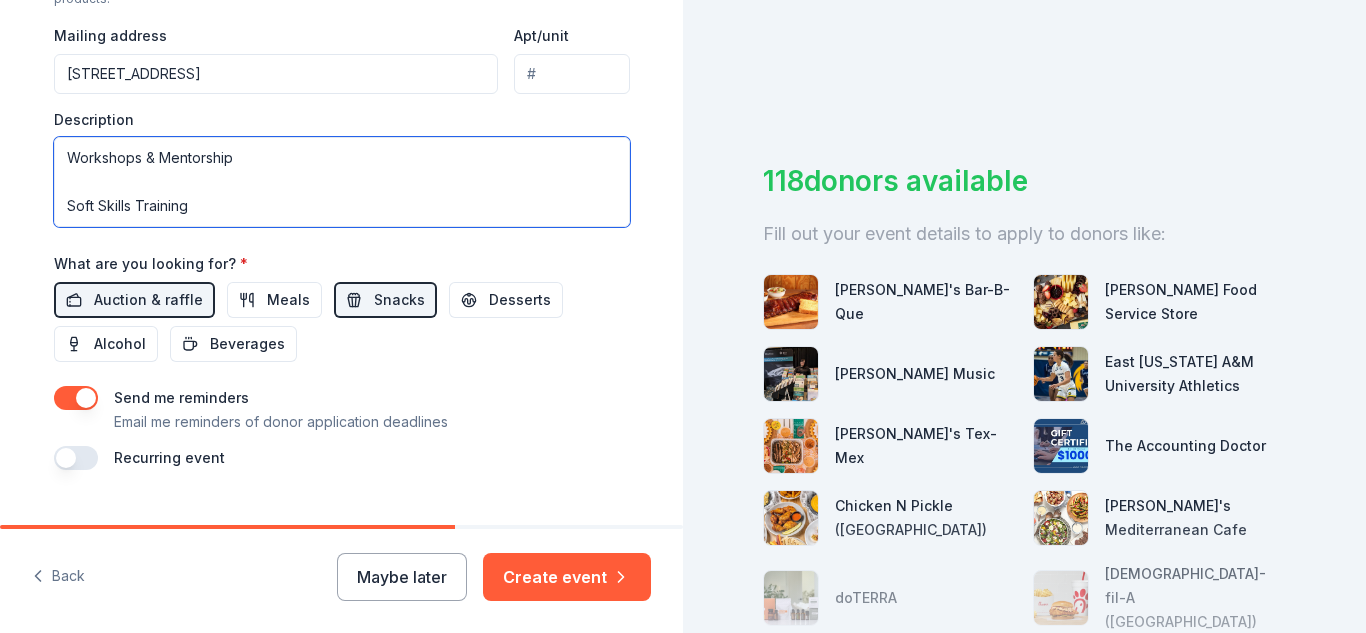scroll, scrollTop: 181, scrollLeft: 0, axis: vertical 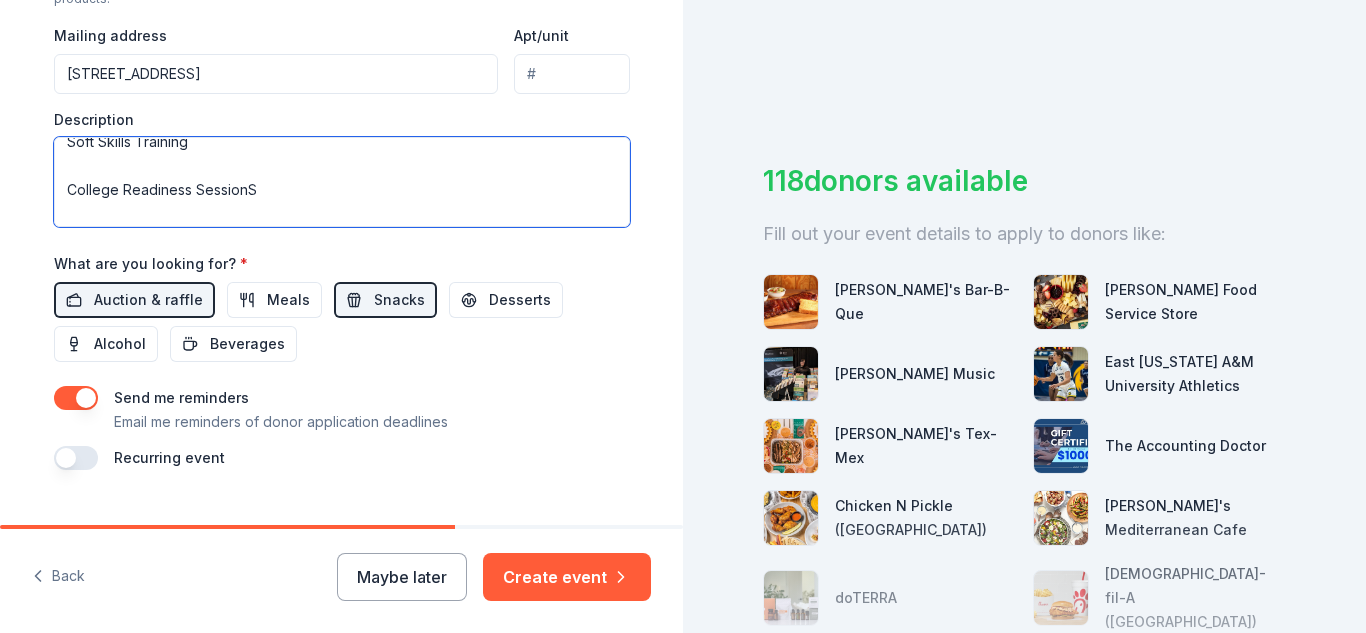 click on "Workshops & Mentorship
Soft Skills Training
College Readiness SessionS
Banking & Budgeting Tools
Plus: Real Talk Panels, Fun
Games, Giveaways & More!" at bounding box center (342, 182) 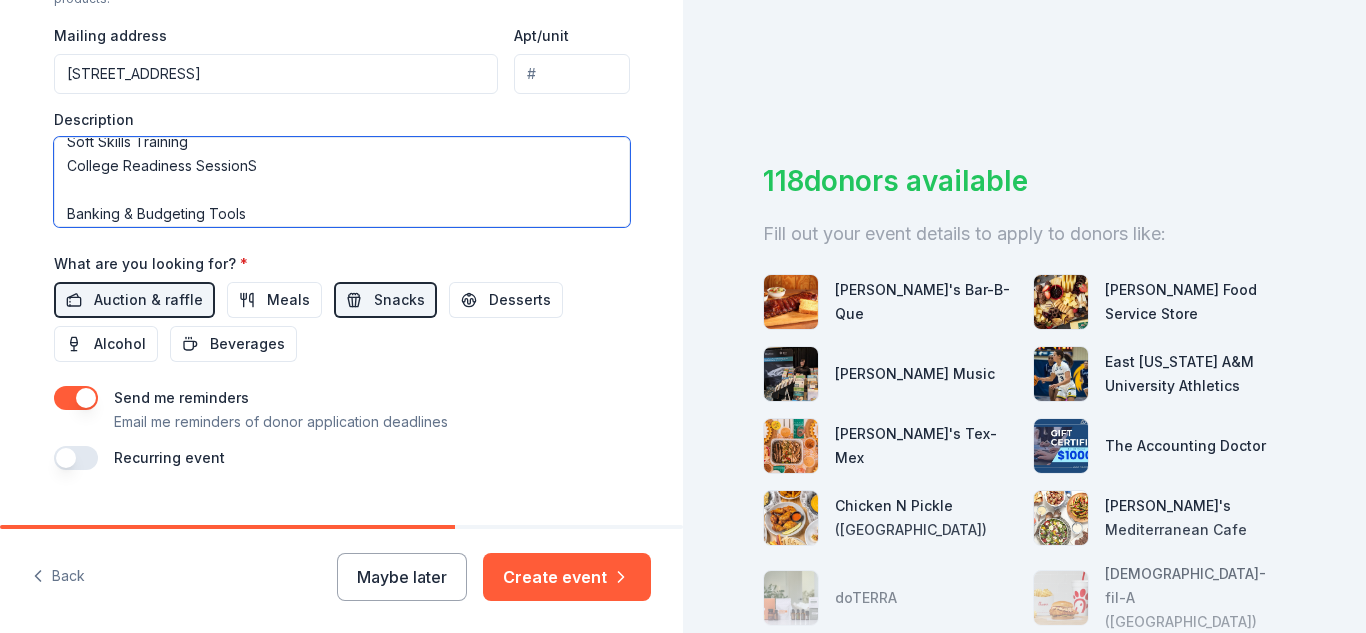 click on "Workshops & Mentorship
Soft Skills Training
College Readiness SessionS
Banking & Budgeting Tools
Plus: Real Talk Panels, Fun
Games, Giveaways & More!" at bounding box center [342, 182] 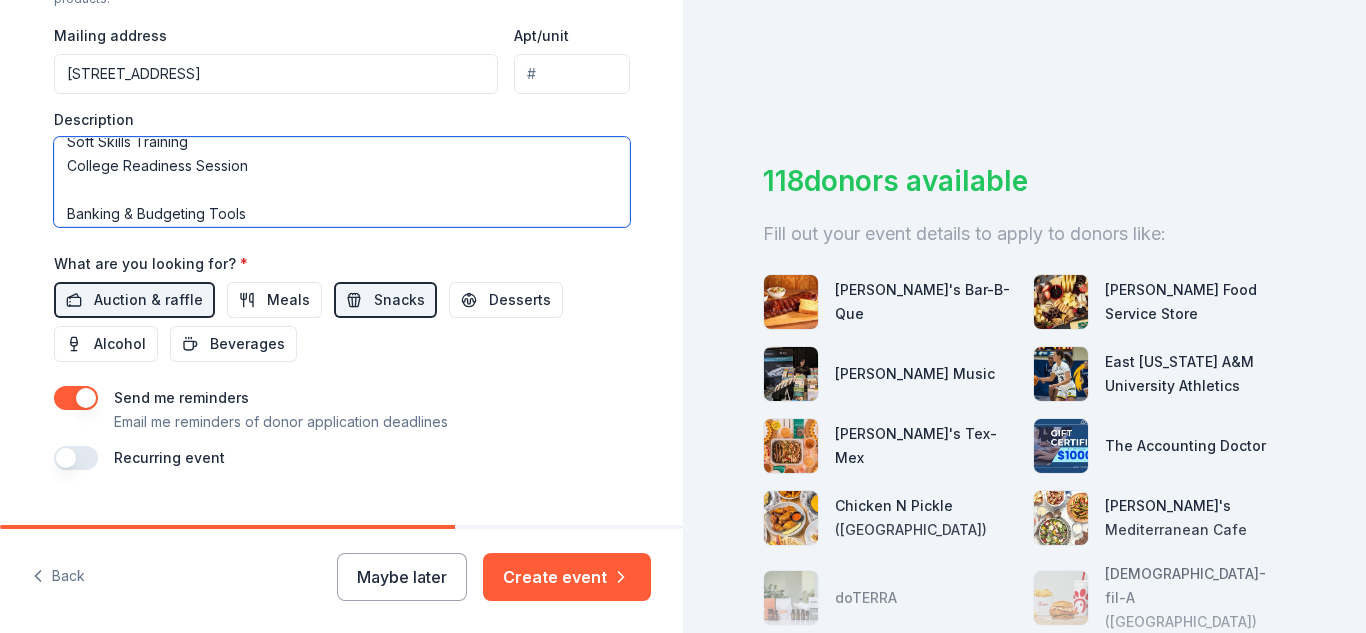click on "Workshops & Mentorship
Soft Skills Training
College Readiness Session
Banking & Budgeting Tools
Plus: Real Talk Panels, Fun
Games, Giveaways & More!" at bounding box center [342, 182] 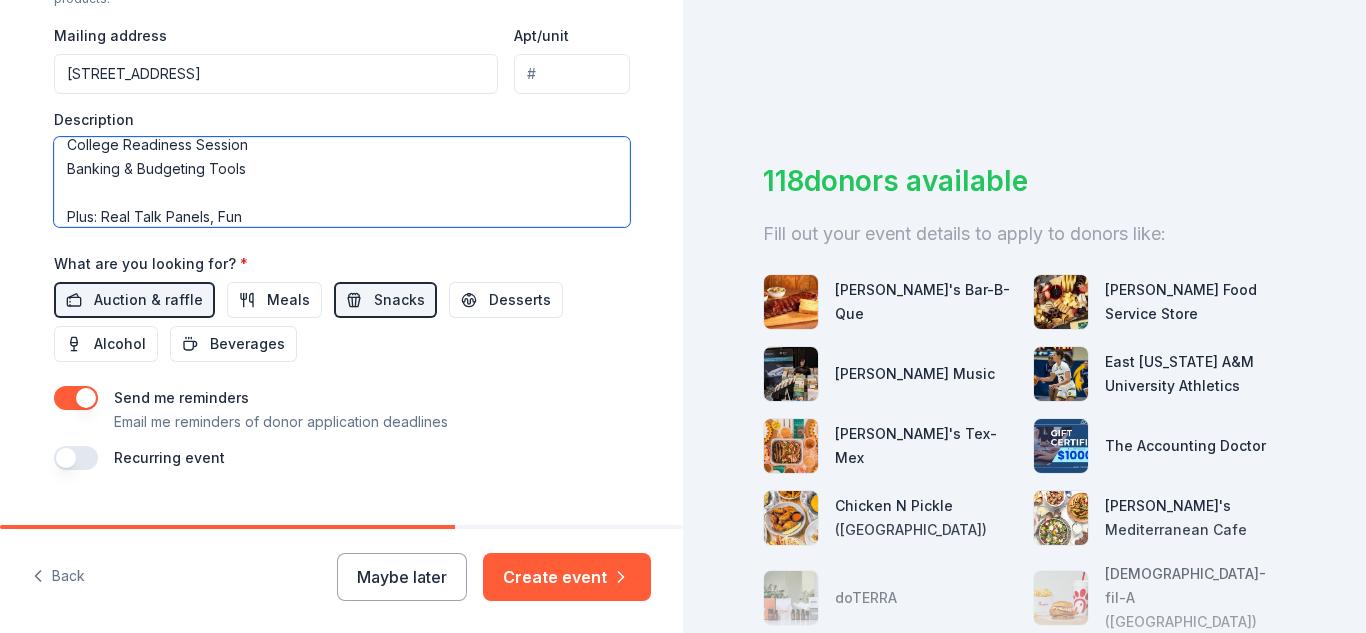 scroll, scrollTop: 80, scrollLeft: 0, axis: vertical 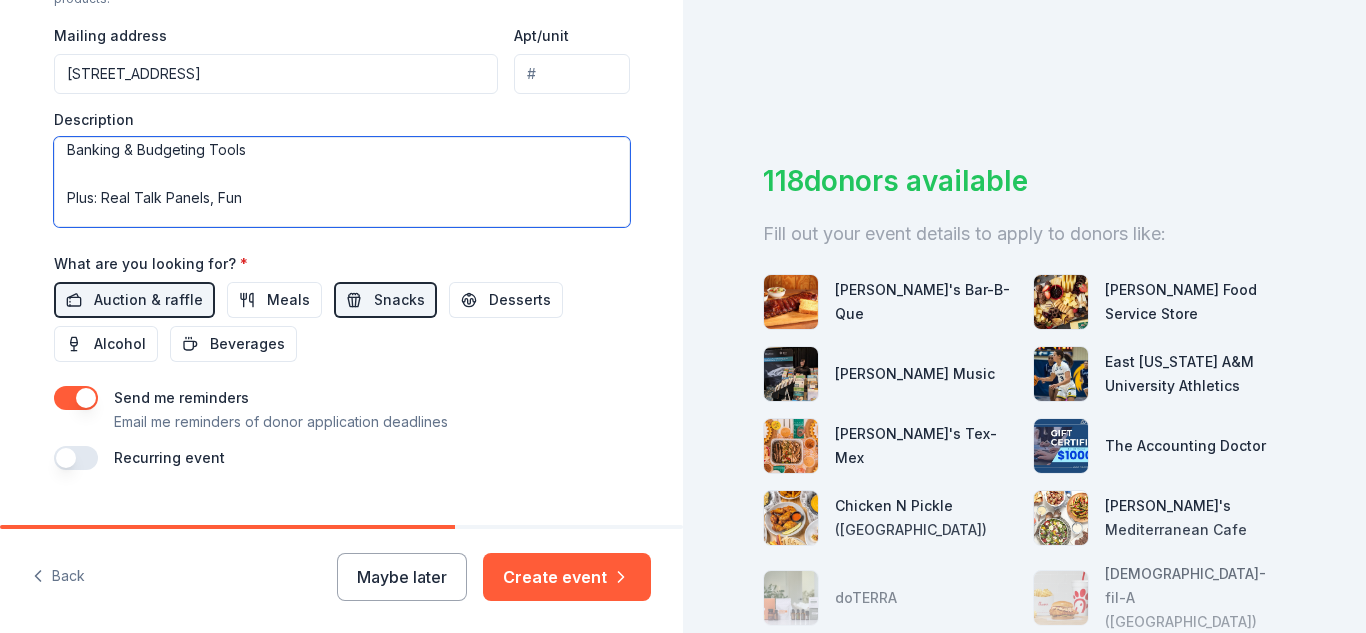 click on "Workshops & Mentorship
Soft Skills Training
College Readiness Session
Banking & Budgeting Tools
Plus: Real Talk Panels, Fun
Games, Giveaways & More!" at bounding box center (342, 182) 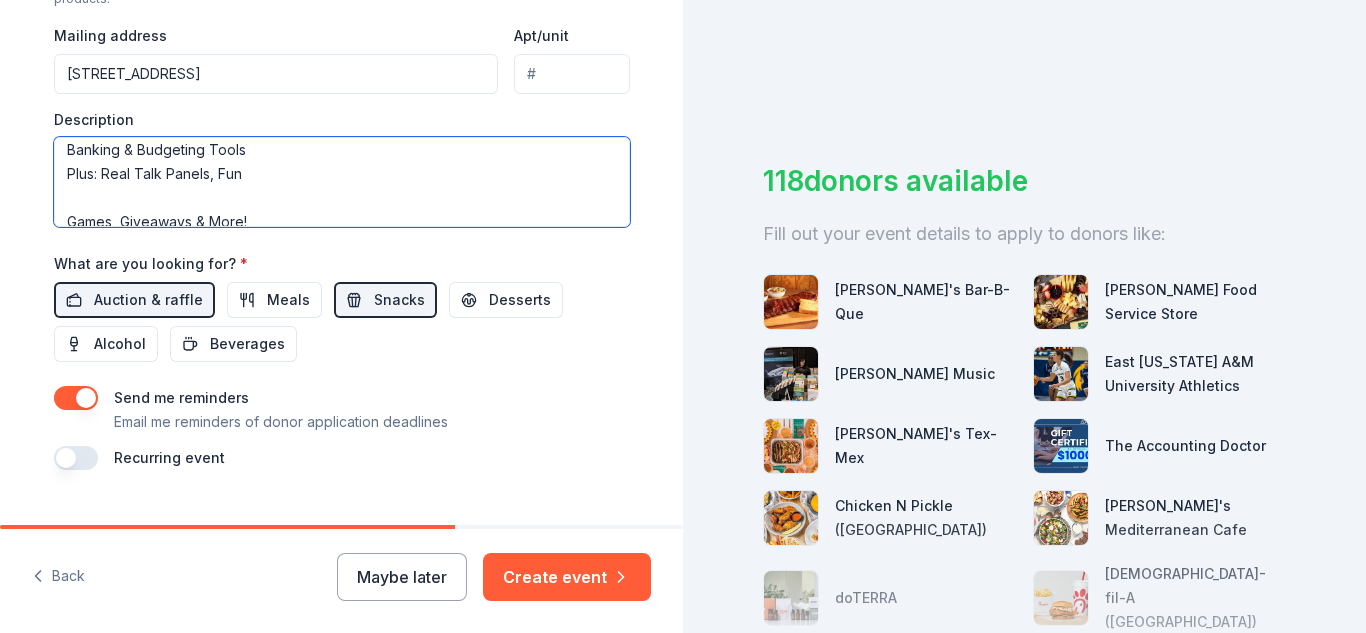 click on "Workshops & Mentorship
Soft Skills Training
College Readiness Session
Banking & Budgeting Tools
Plus: Real Talk Panels, Fun
Games, Giveaways & More!" at bounding box center (342, 182) 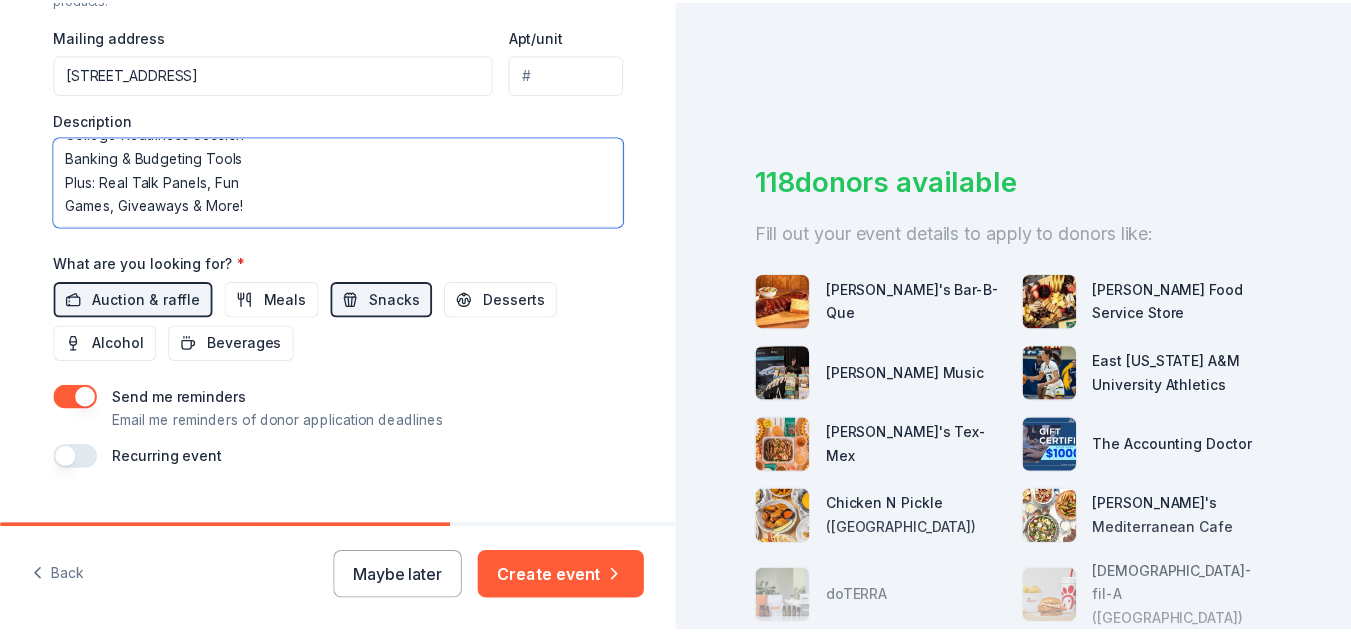 scroll, scrollTop: 72, scrollLeft: 0, axis: vertical 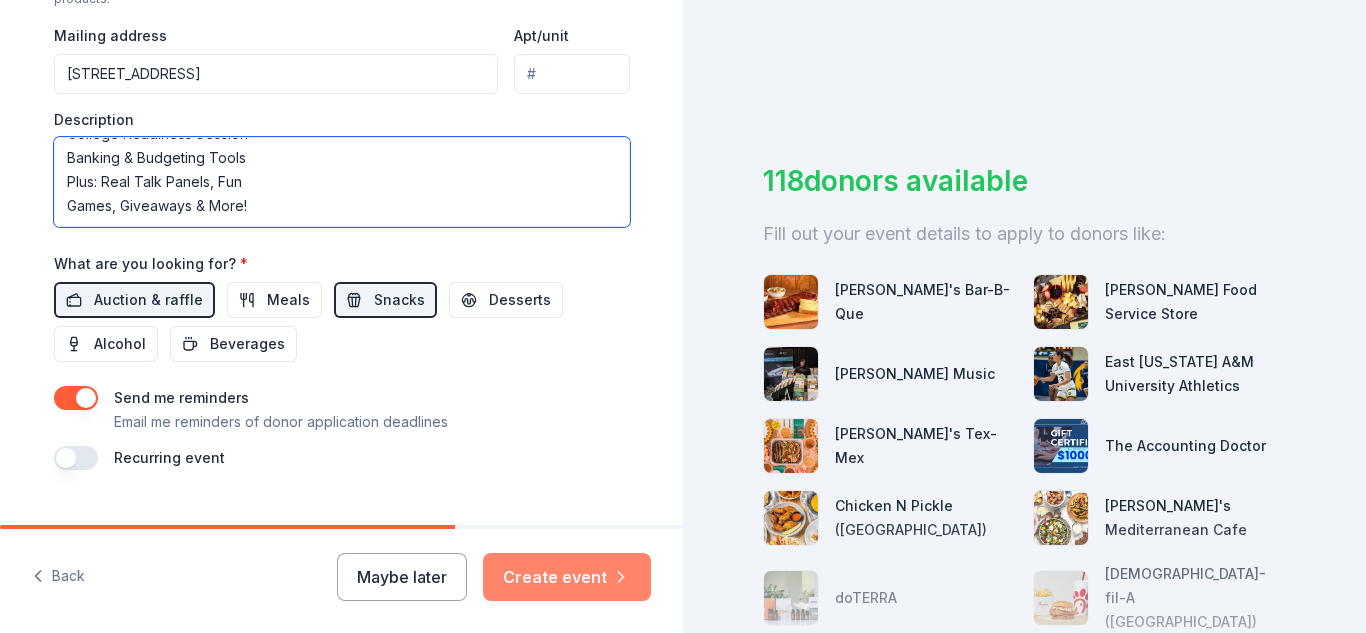 type on "Workshops & Mentorship
Soft Skills Training
College Readiness Session
Banking & Budgeting Tools
Plus: Real Talk Panels, Fun
Games, Giveaways & More!" 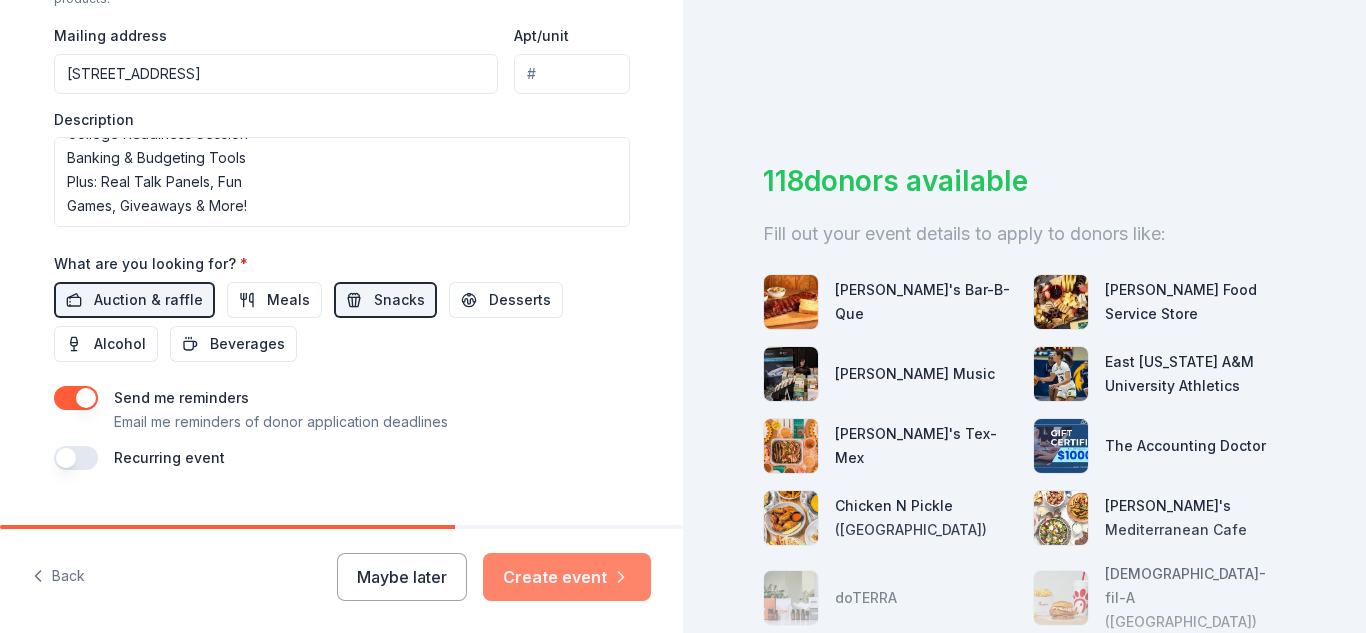 click on "Create event" at bounding box center (567, 577) 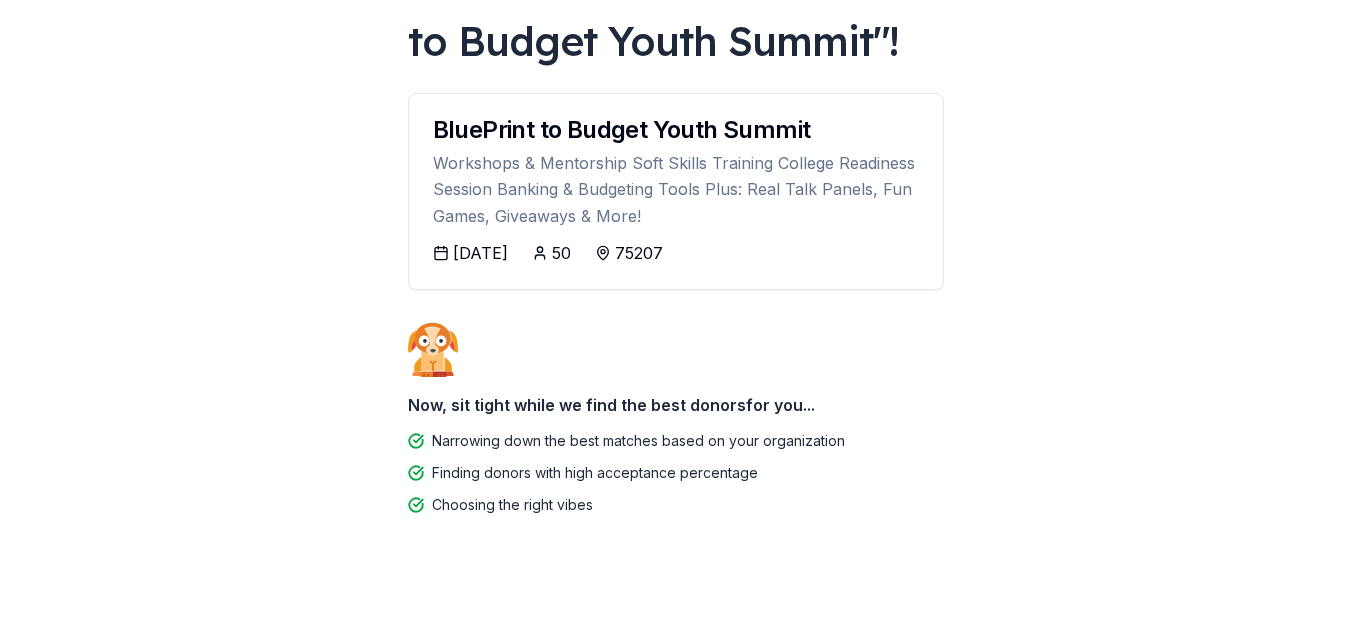 scroll, scrollTop: 186, scrollLeft: 0, axis: vertical 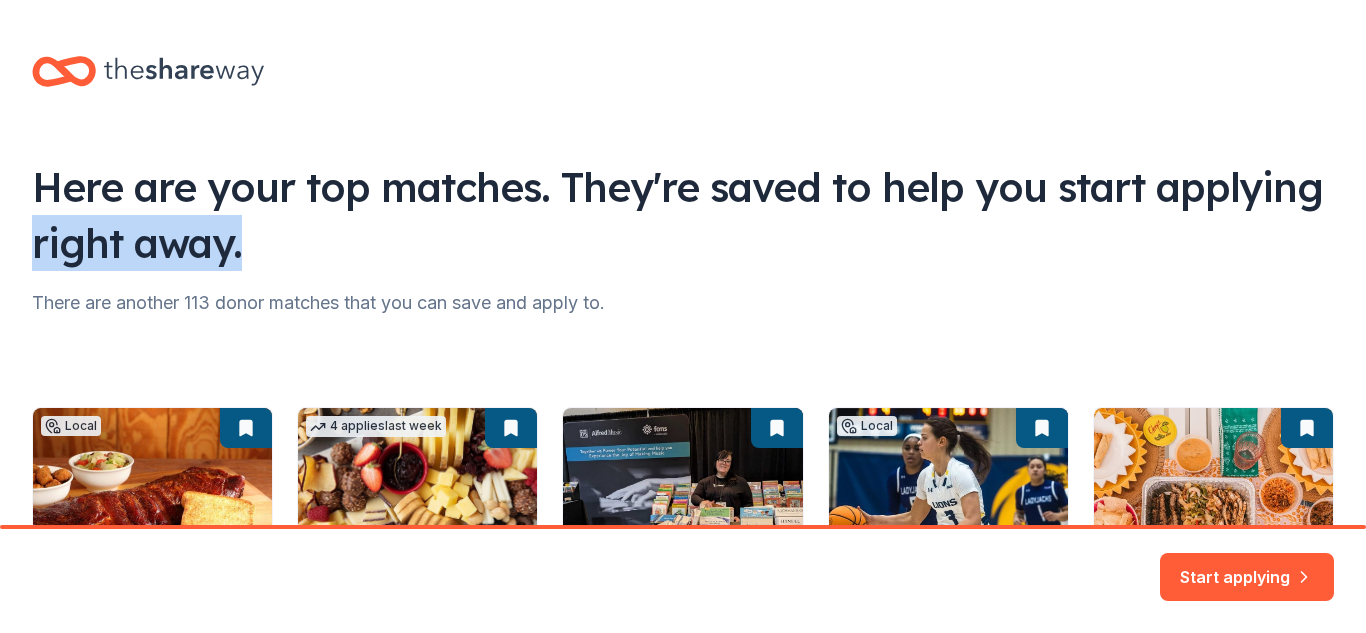 drag, startPoint x: 1348, startPoint y: 175, endPoint x: 1365, endPoint y: 237, distance: 64.288414 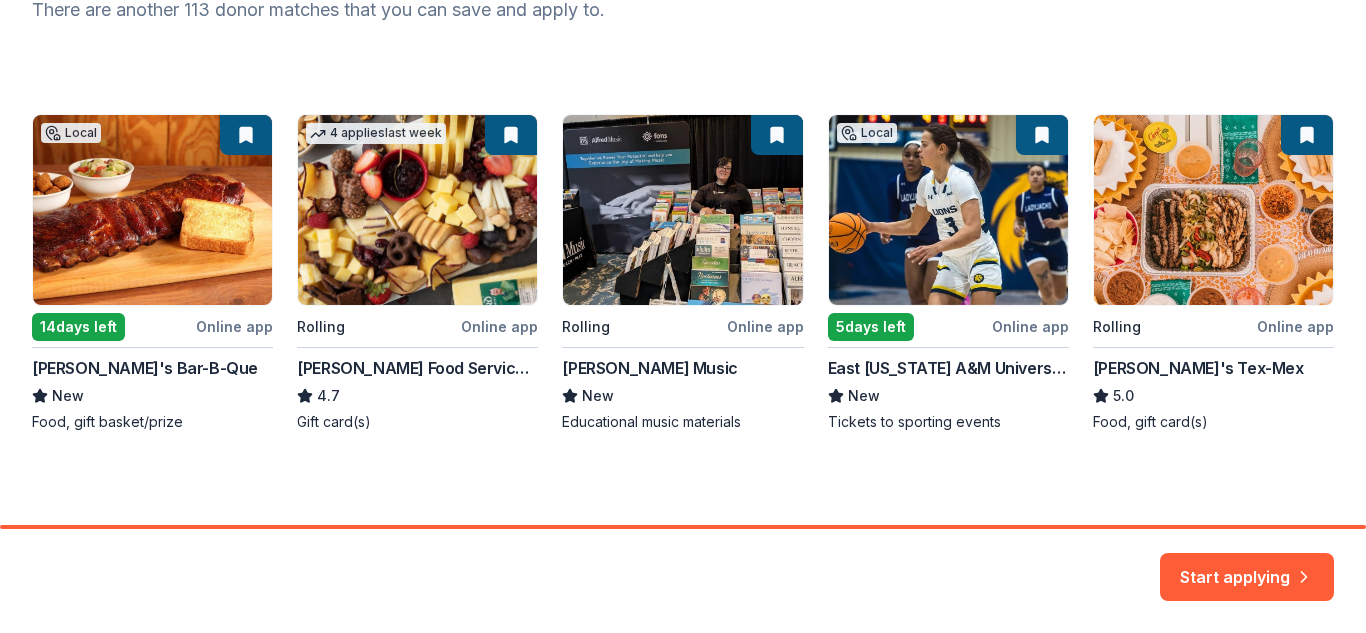scroll, scrollTop: 296, scrollLeft: 0, axis: vertical 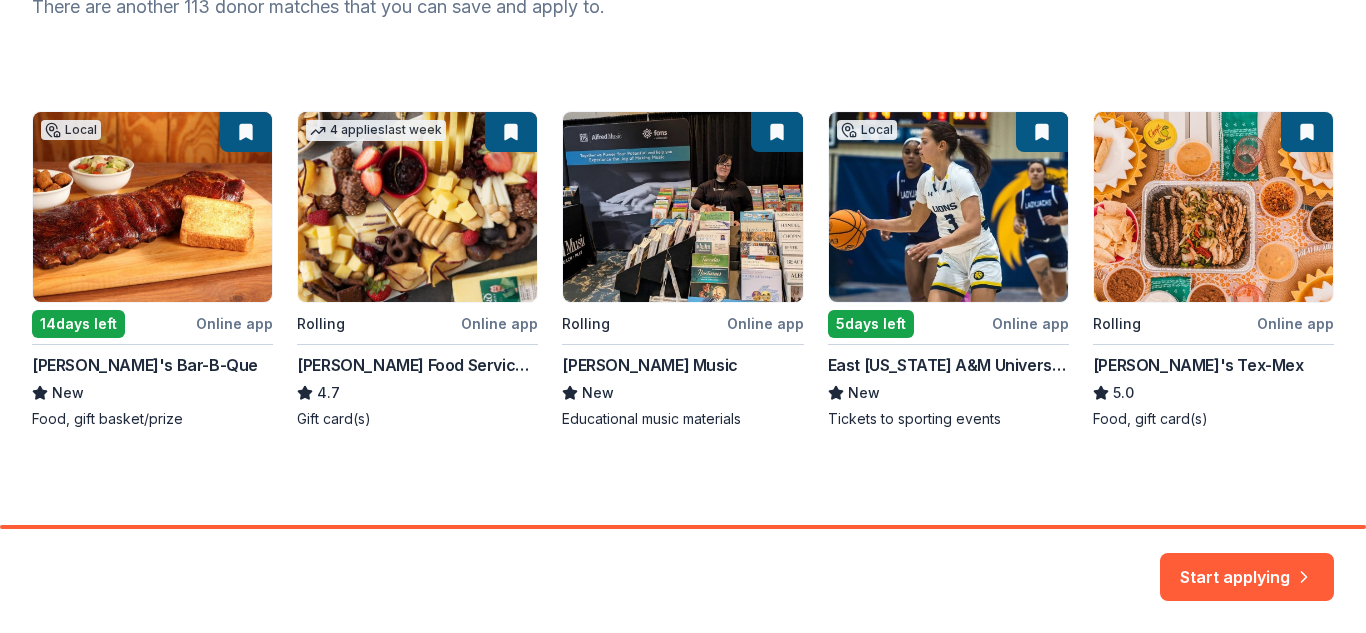 click on "Here are your top matches. They're saved to help you start applying right away. There are another 113 donor matches that you can save and apply to. Local 14  days left Online app Soulman's Bar-B-Que New Food, gift basket/prize 4   applies  last week Rolling Online app Gordon Food Service Store 4.7 Gift card(s) Rolling Online app Alfred Music New Educational music materials Local 5  days left Online app East Texas A&M University Athletics New Tickets to sporting events Rolling Online app Chuy's Tex-Mex 5.0 Food, gift card(s)" at bounding box center (683, 114) 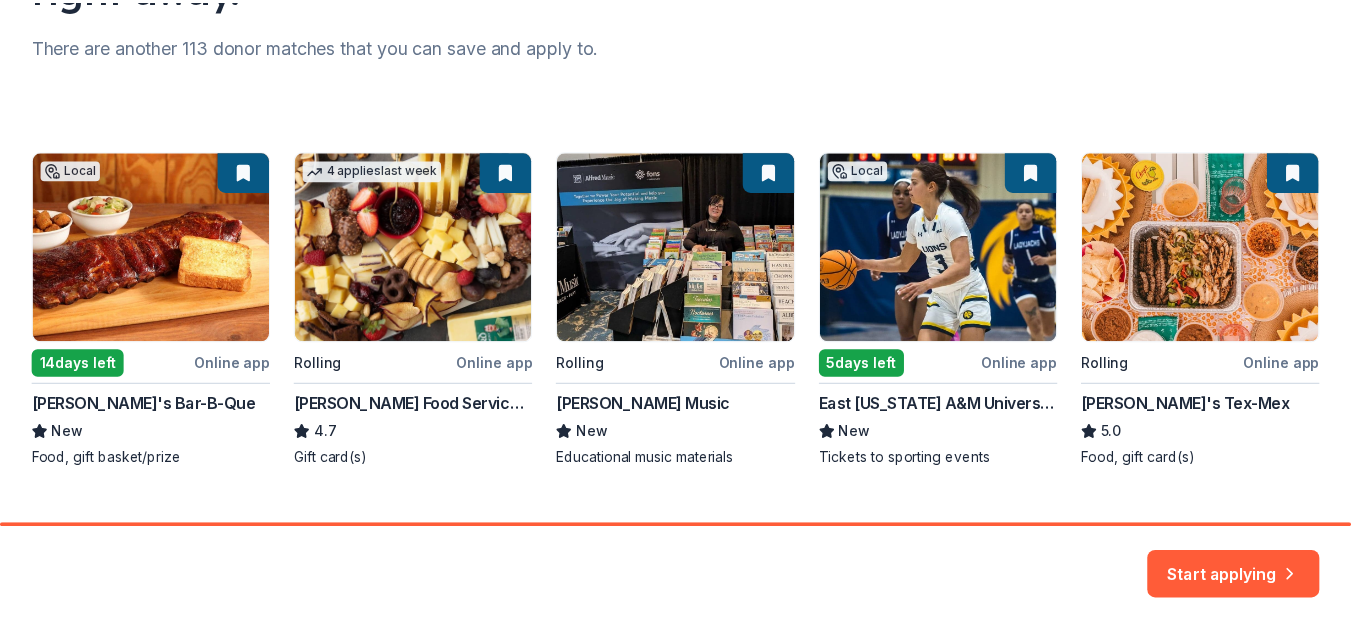 scroll, scrollTop: 296, scrollLeft: 0, axis: vertical 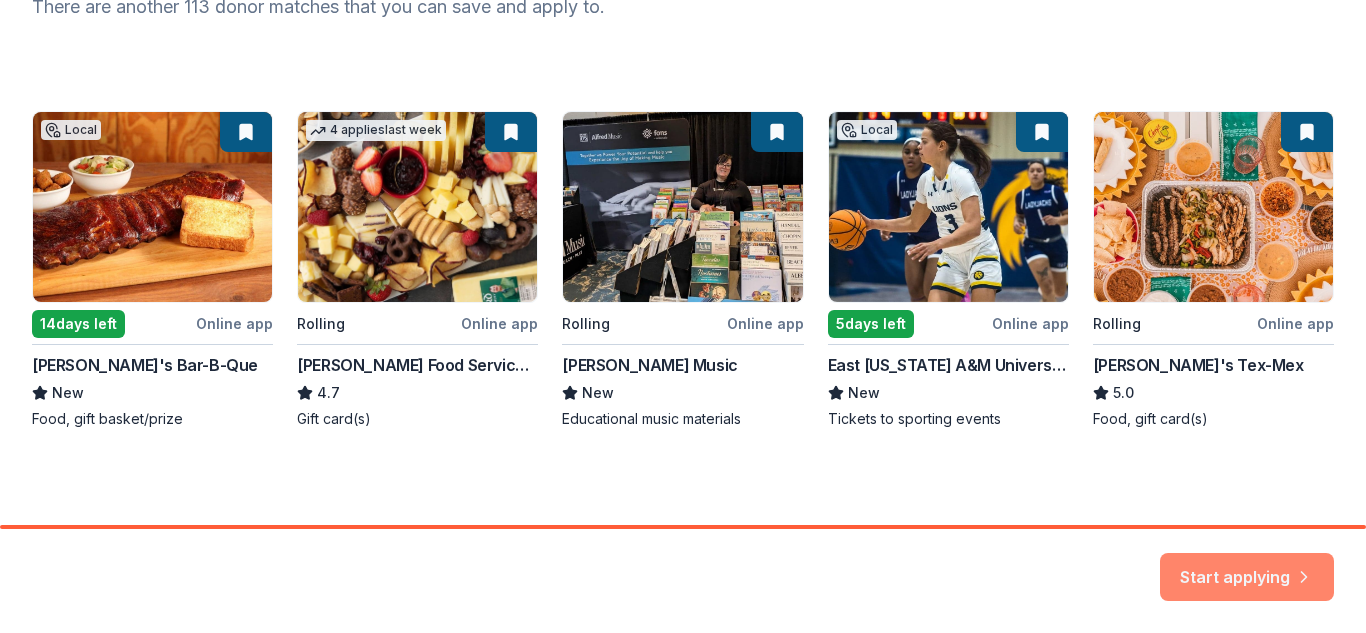 click on "Start applying" at bounding box center [1247, 566] 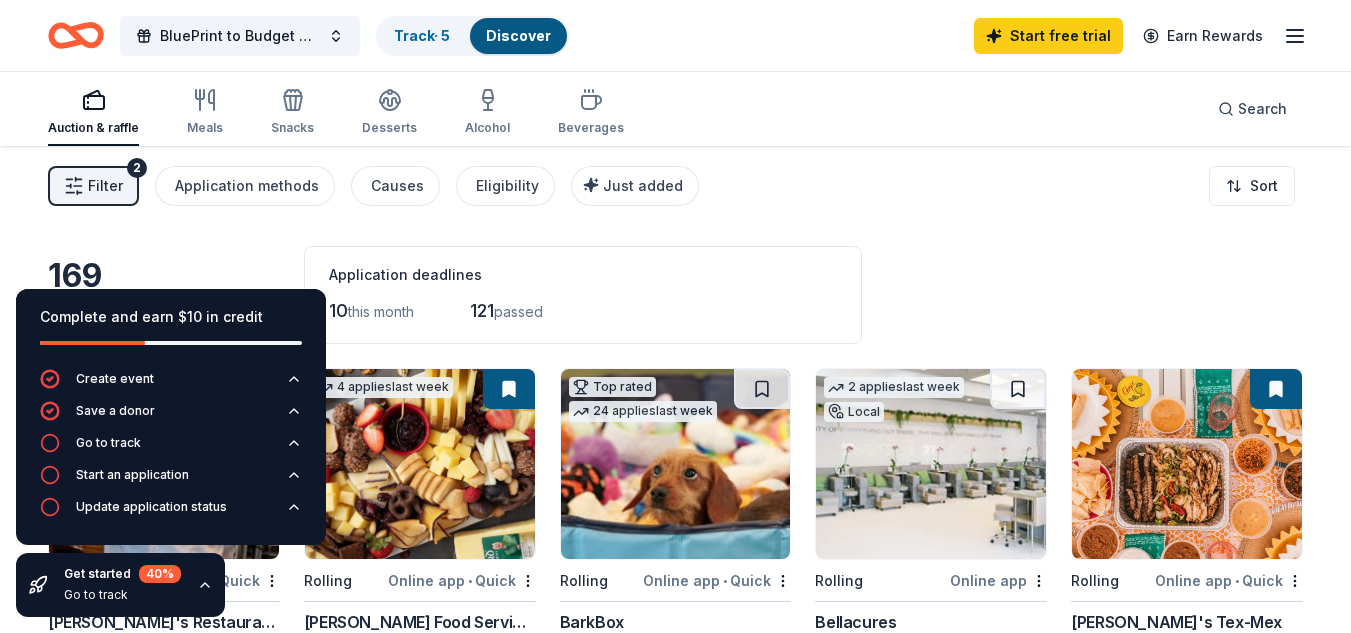 click on "169 results  in  Dallas, TX Application deadlines 10  this month 121  passed" at bounding box center [675, 295] 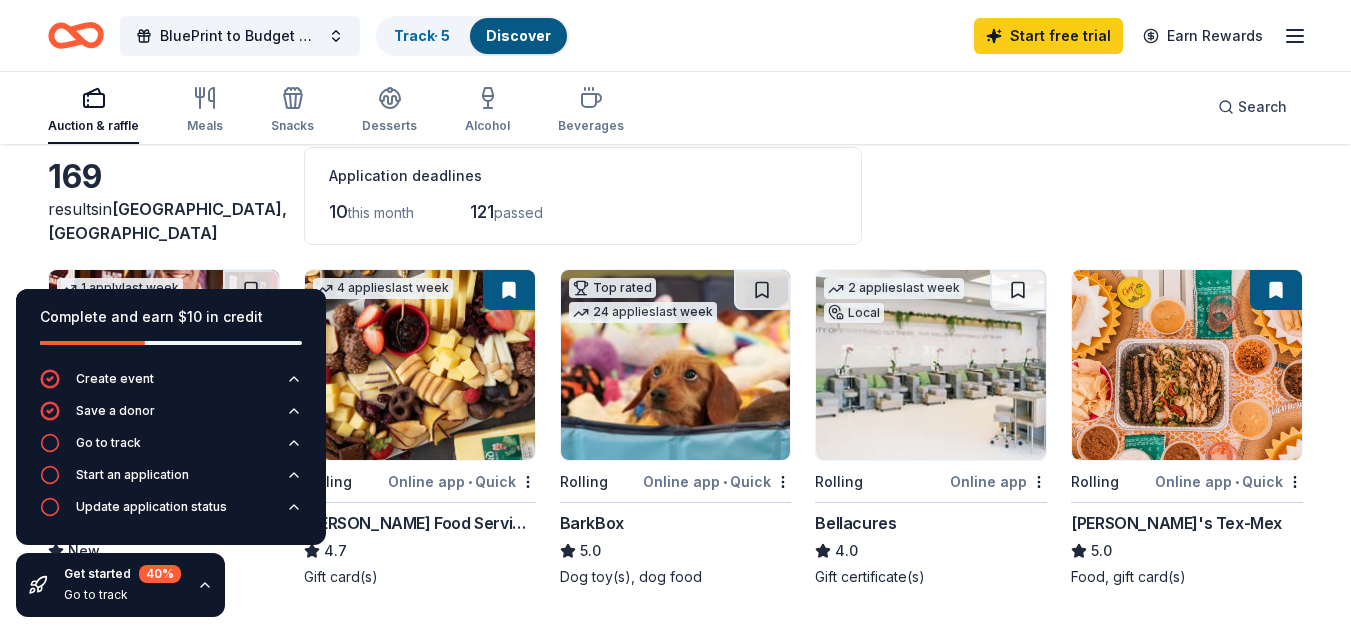 scroll, scrollTop: 0, scrollLeft: 0, axis: both 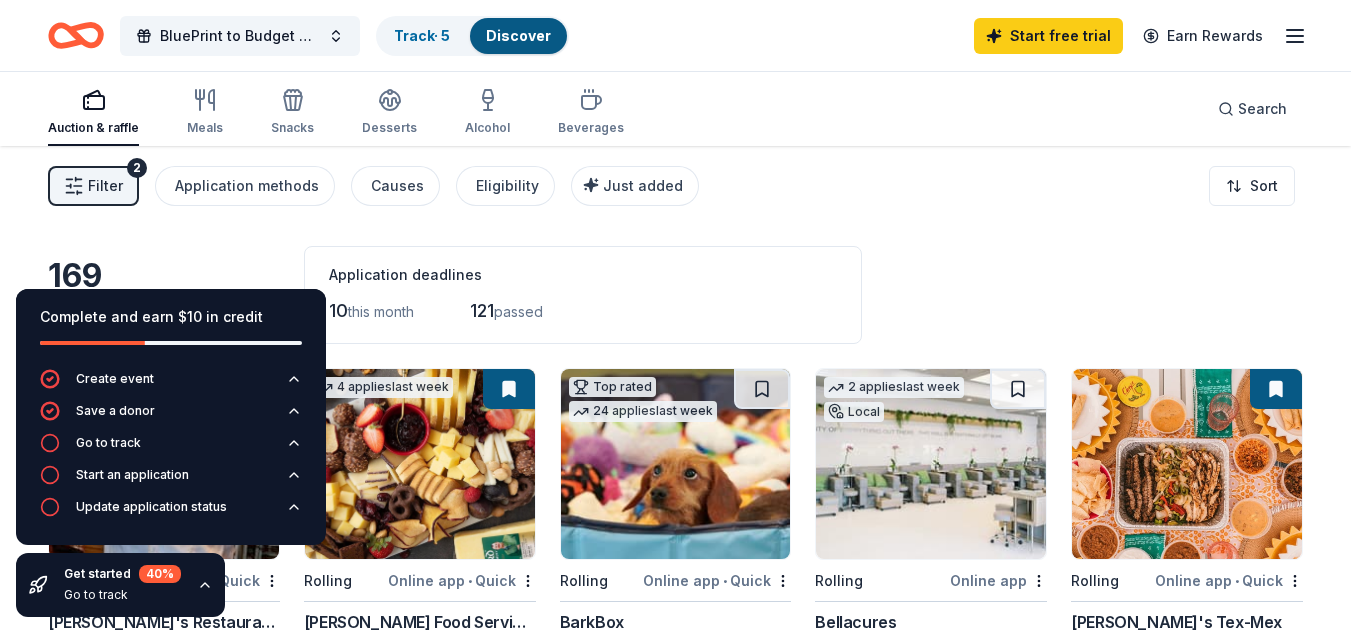 click 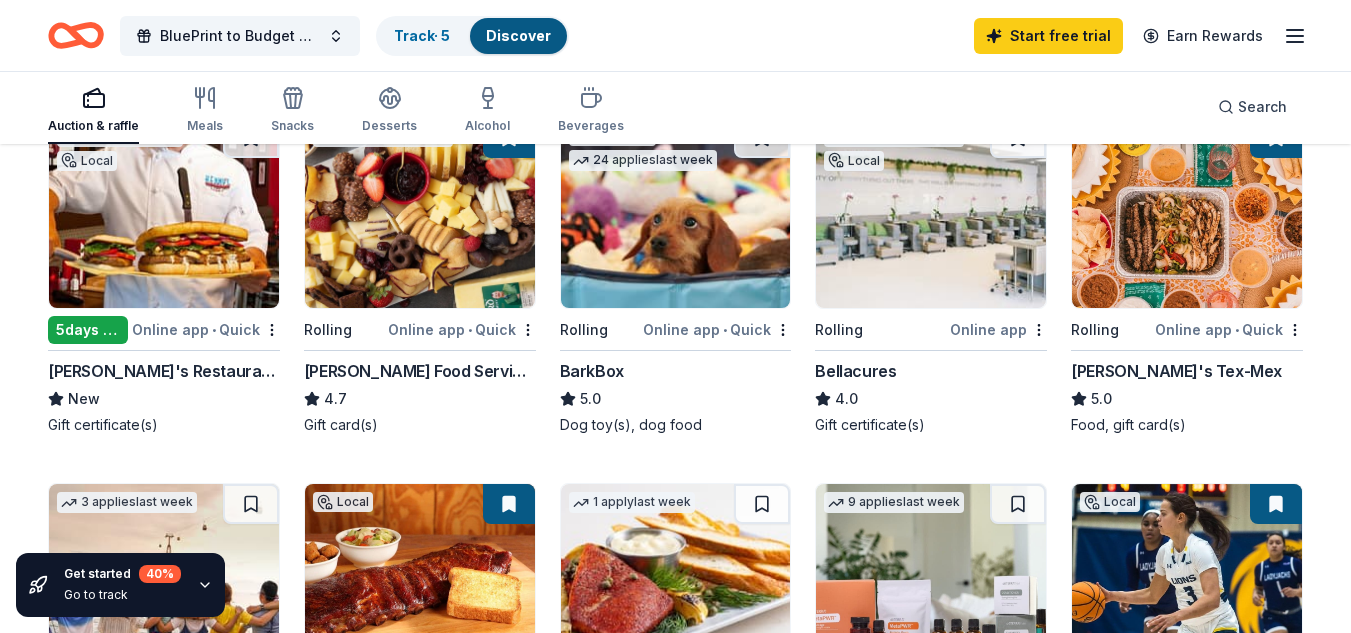 scroll, scrollTop: 280, scrollLeft: 0, axis: vertical 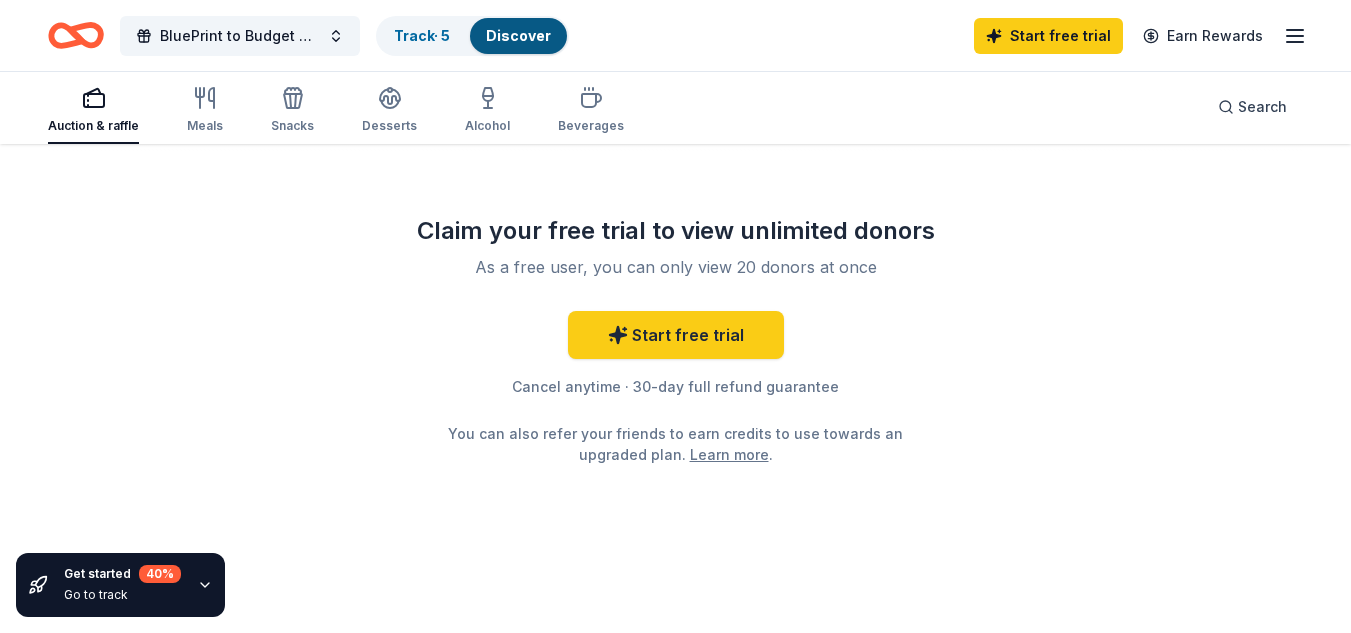 drag, startPoint x: 1358, startPoint y: 622, endPoint x: 1010, endPoint y: 455, distance: 385.99612 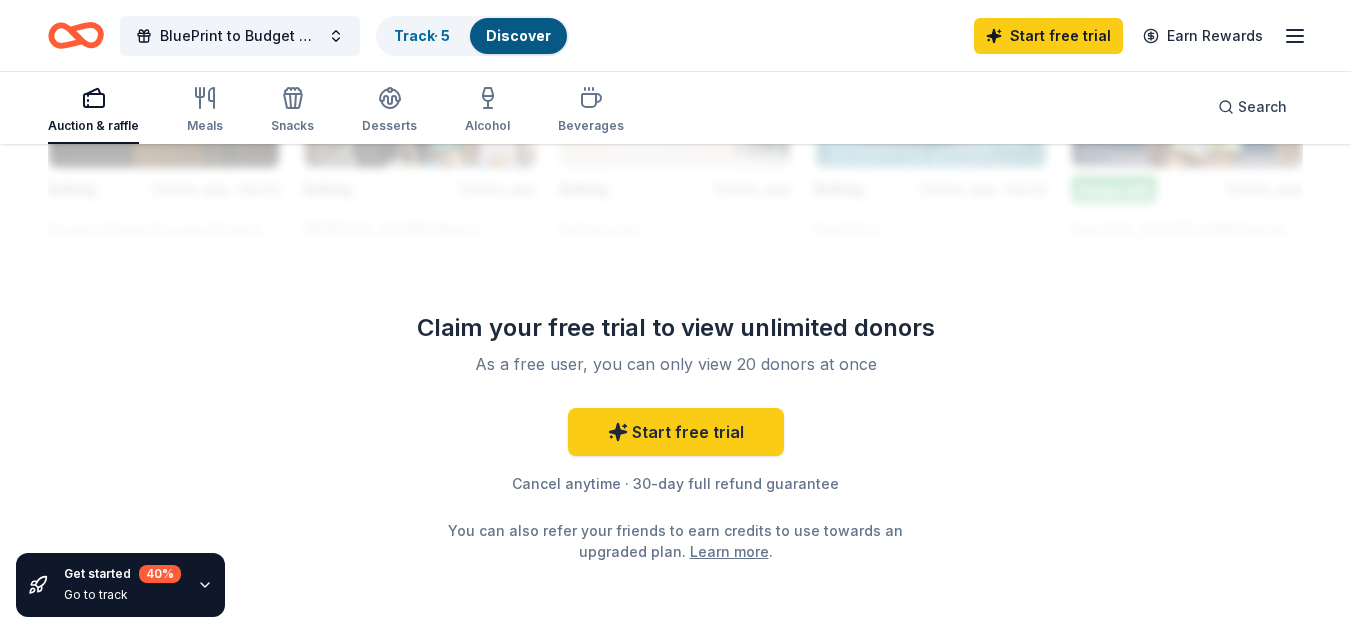 scroll, scrollTop: 1968, scrollLeft: 0, axis: vertical 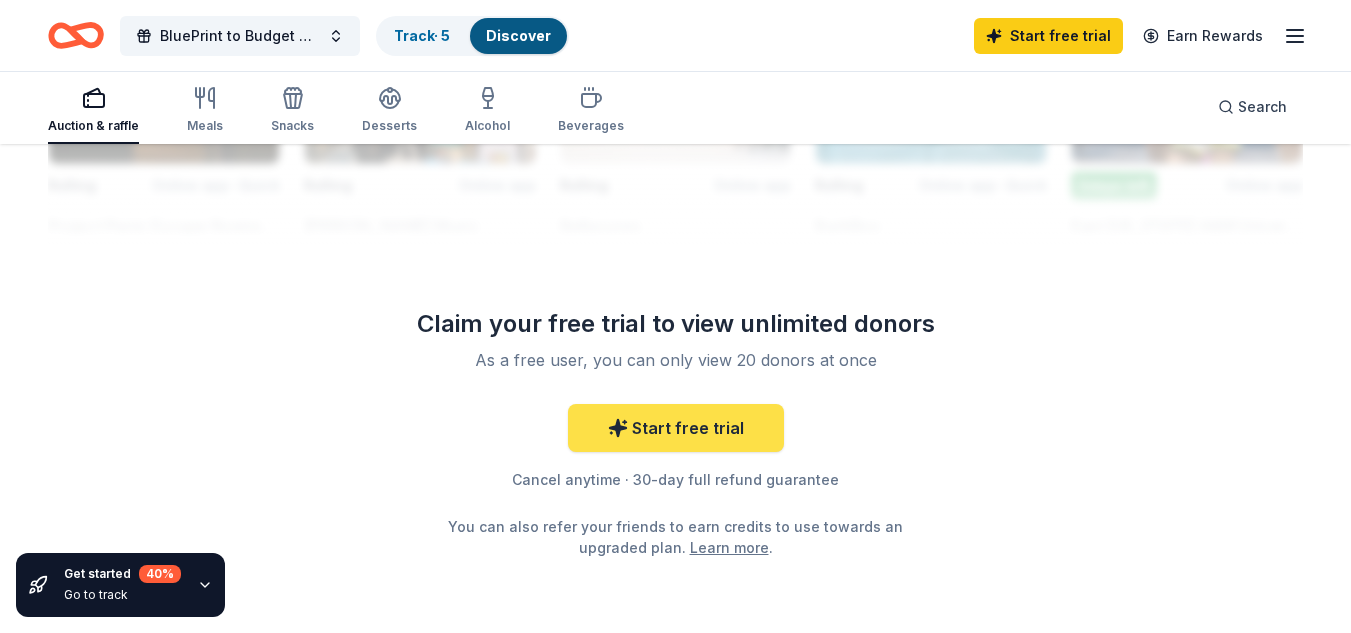 click on "Start free  trial" at bounding box center [676, 428] 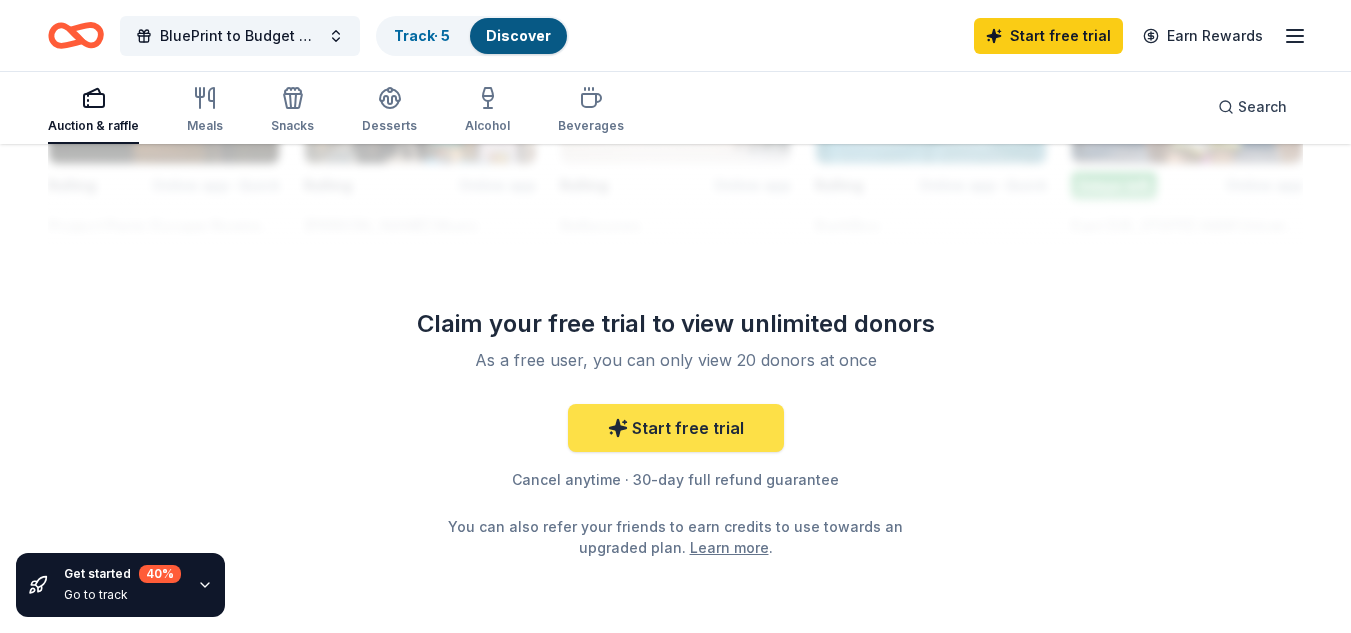 click on "Start free  trial" at bounding box center (676, 428) 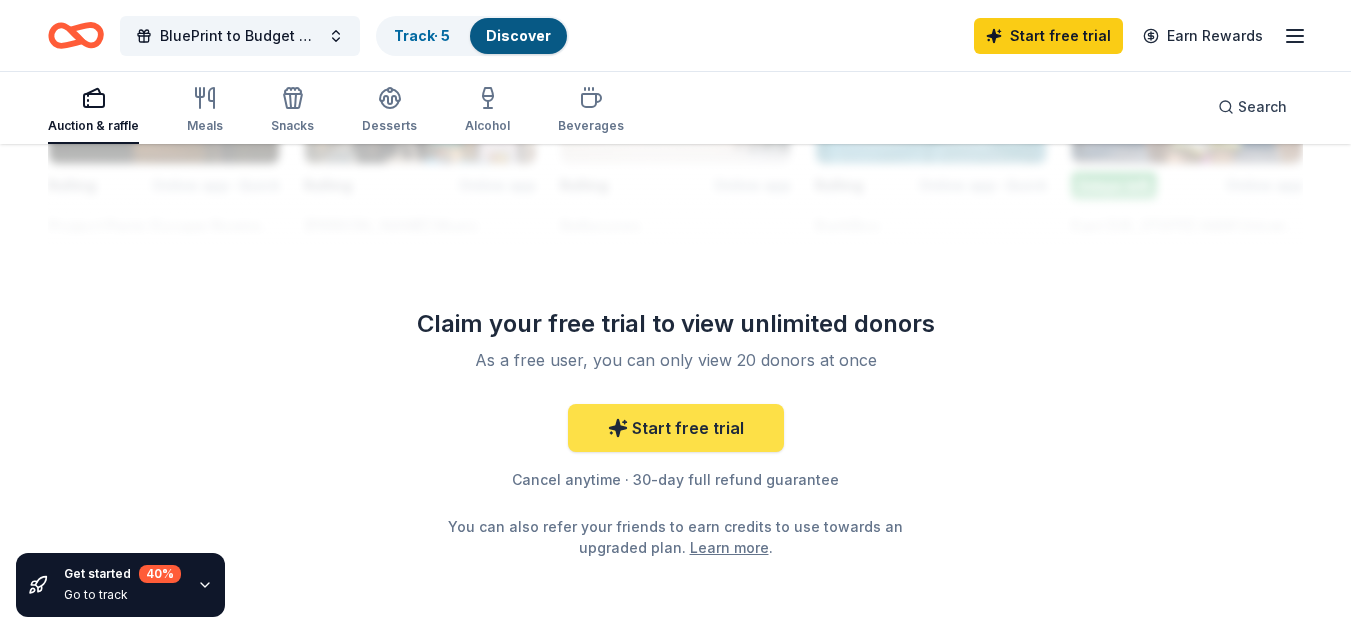 click on "Start free  trial" at bounding box center [676, 428] 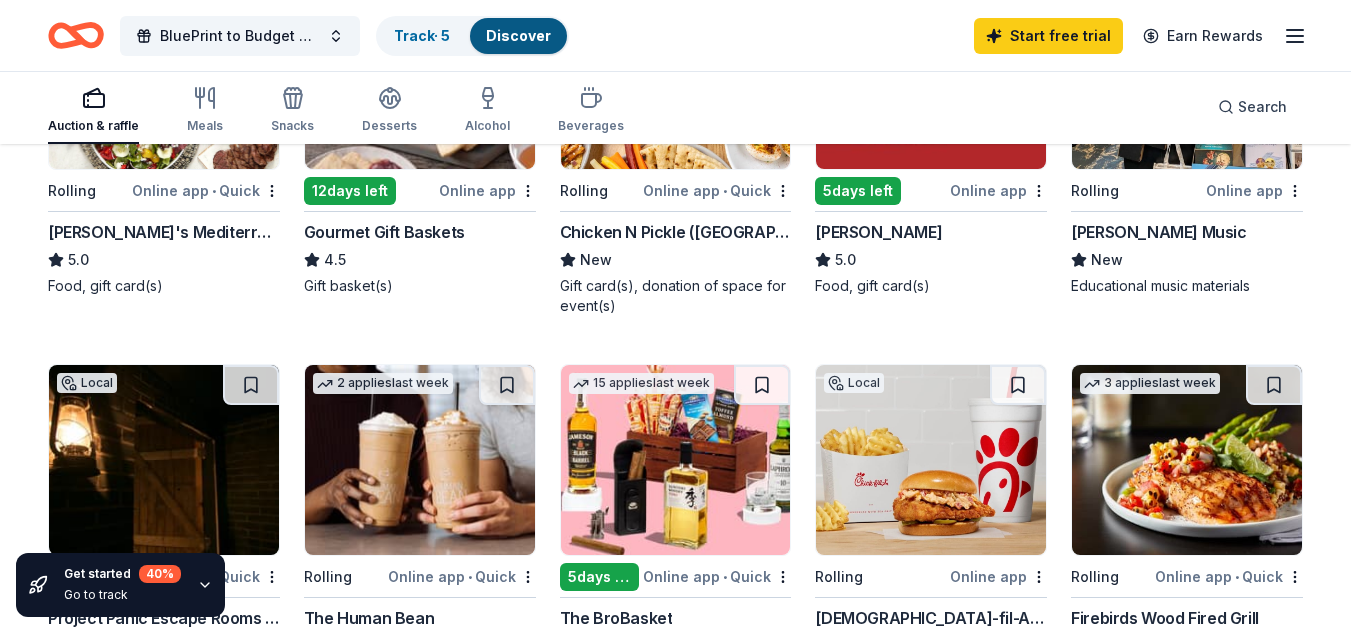 scroll, scrollTop: 1102, scrollLeft: 0, axis: vertical 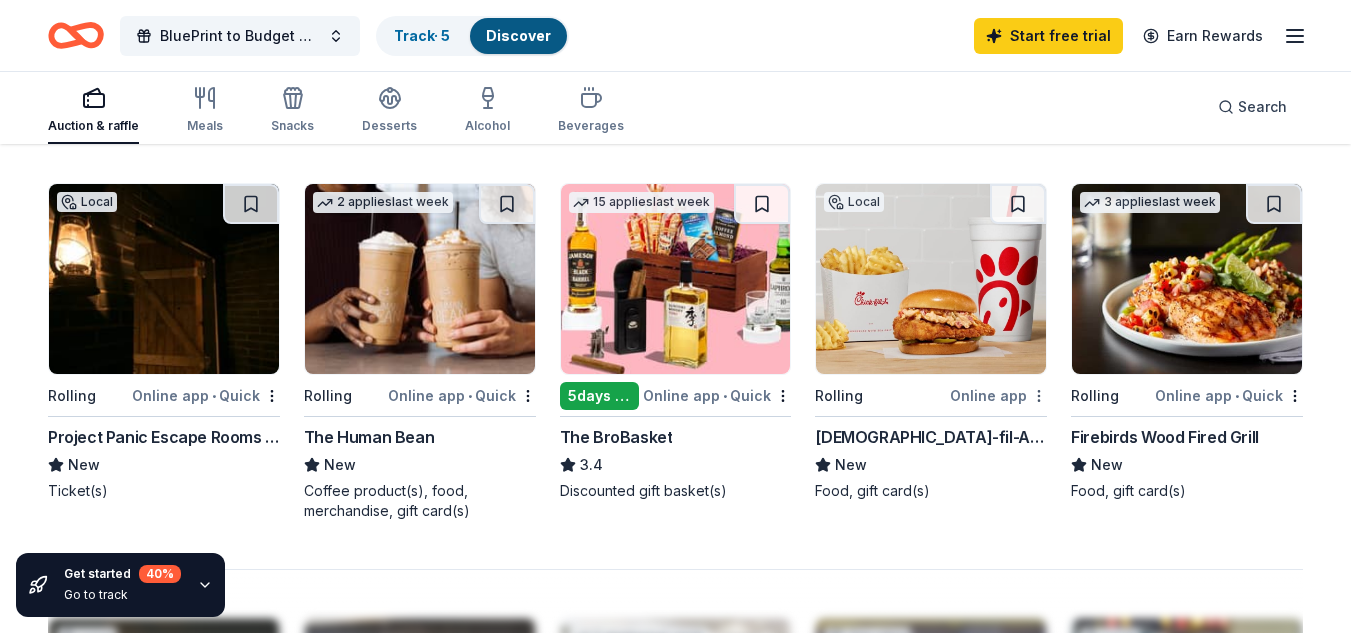 click on "BluePrint to Budget Youth Summit Track  · 5 Discover Start free  trial Earn Rewards Auction & raffle Meals Snacks Desserts Alcohol Beverages Search Get started 40 % Go to track 169 results  in  Dallas, TX Application deadlines 10  this month 121  passed 1   apply  last week Local 5  days left Online app • Quick Kenny's Restaurant Group New Gift certificate(s) 4   applies  last week Rolling Online app • Quick Gordon Food Service Store 4.7 Gift card(s) Top rated 24   applies  last week Rolling Online app • Quick BarkBox 5.0 Dog toy(s), dog food 2   applies  last week Local Rolling Online app Bellacures 4.0 Gift certificate(s) Rolling Online app • Quick Chuy's Tex-Mex 5.0 Food, gift card(s) 3   applies  last week Rolling Online app Let's Roam 4.4 3 Family Scavenger Hunt Six Pack ($270 Value), 2 Date Night Scavenger Hunt Two Pack ($130 Value) Local 14  days left Online app • Quick Soulman's Bar-B-Que New Food, gift basket/prize 1   apply  last week Rolling Online app Perry's Steakhouse New 9   applies" at bounding box center [675, -1007] 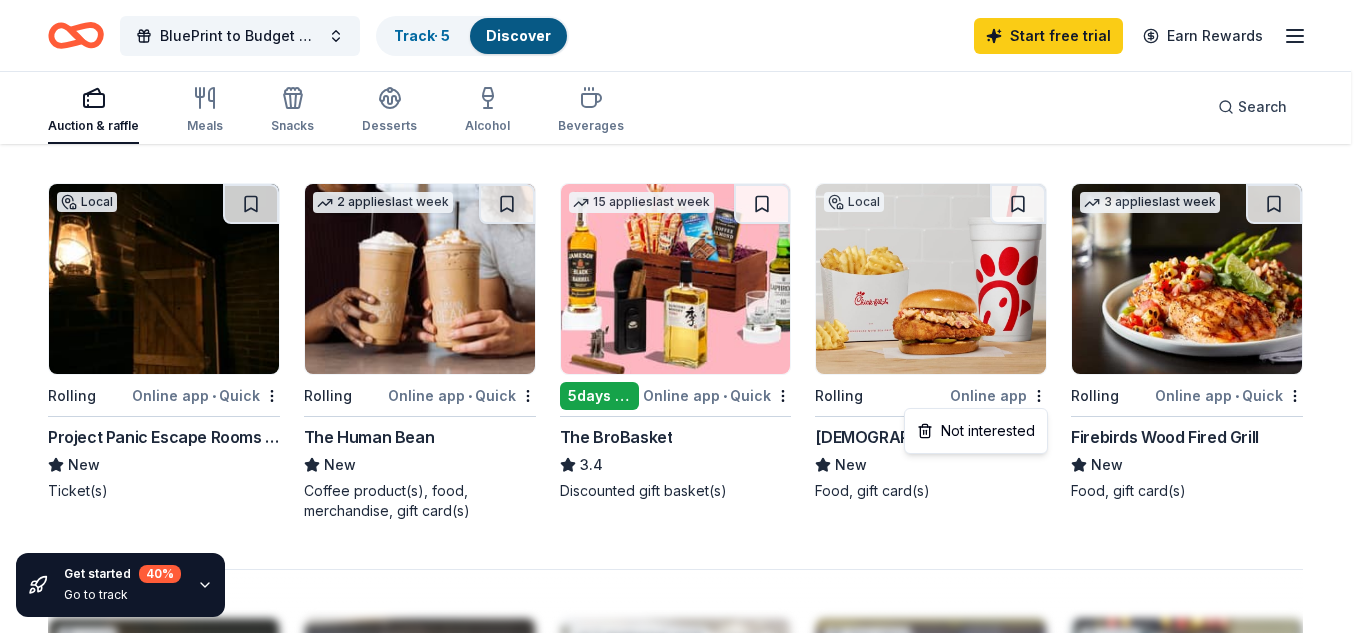 click on "BluePrint to Budget Youth Summit Track  · 5 Discover Start free  trial Earn Rewards Auction & raffle Meals Snacks Desserts Alcohol Beverages Search Get started 40 % Go to track 169 results  in  Dallas, TX Application deadlines 10  this month 121  passed 1   apply  last week Local 5  days left Online app • Quick Kenny's Restaurant Group New Gift certificate(s) 4   applies  last week Rolling Online app • Quick Gordon Food Service Store 4.7 Gift card(s) Top rated 24   applies  last week Rolling Online app • Quick BarkBox 5.0 Dog toy(s), dog food 2   applies  last week Local Rolling Online app Bellacures 4.0 Gift certificate(s) Rolling Online app • Quick Chuy's Tex-Mex 5.0 Food, gift card(s) 3   applies  last week Rolling Online app Let's Roam 4.4 3 Family Scavenger Hunt Six Pack ($270 Value), 2 Date Night Scavenger Hunt Two Pack ($130 Value) Local 14  days left Online app • Quick Soulman's Bar-B-Que New Food, gift basket/prize 1   apply  last week Rolling Online app Perry's Steakhouse New 9   applies" at bounding box center (683, -1007) 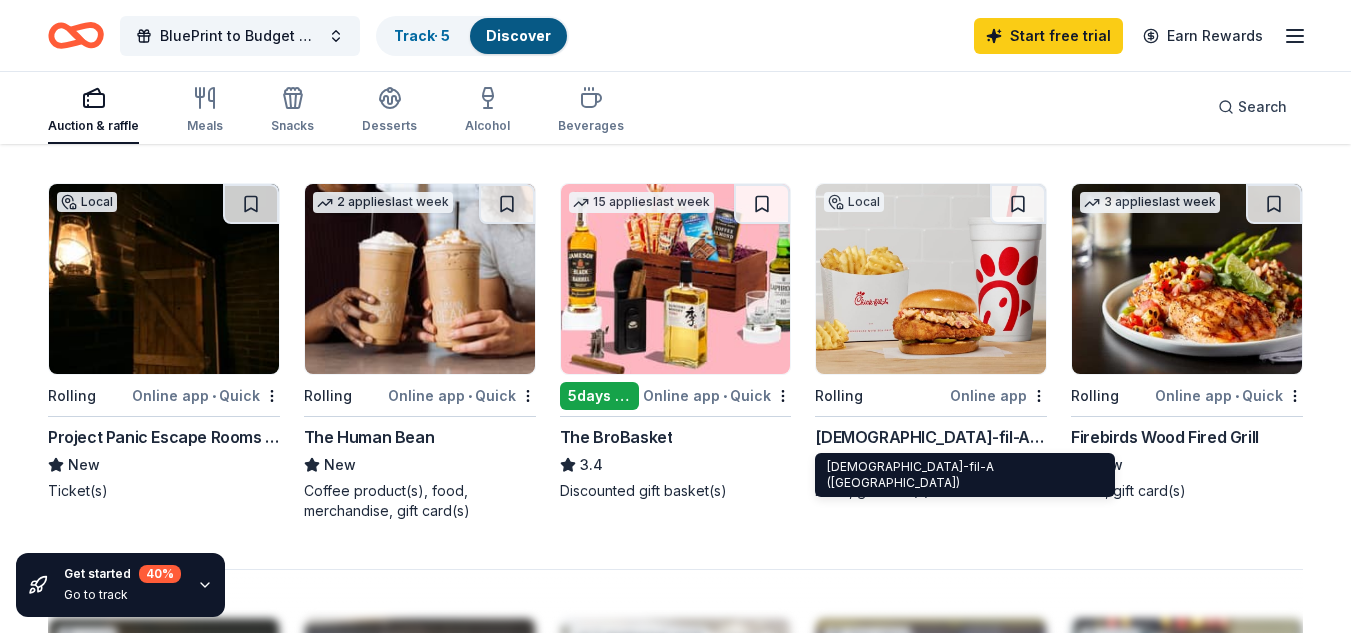 click on "[DEMOGRAPHIC_DATA]-fil-A ([GEOGRAPHIC_DATA])" at bounding box center [931, 437] 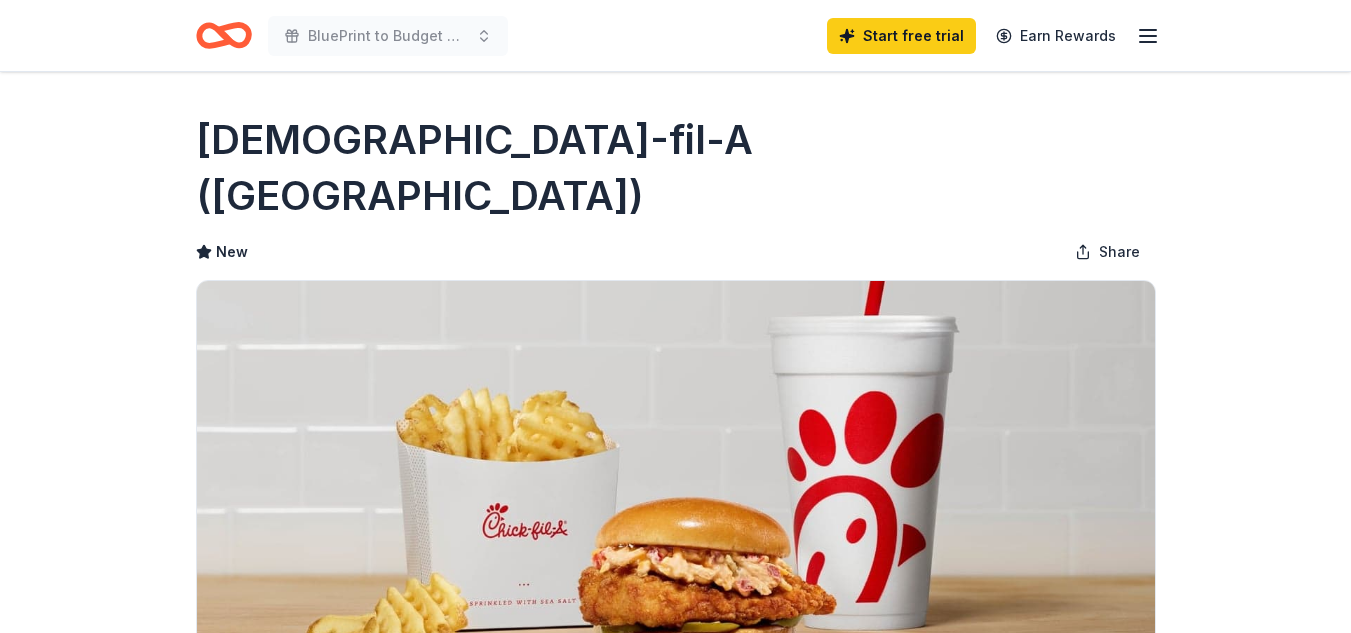 scroll, scrollTop: 0, scrollLeft: 0, axis: both 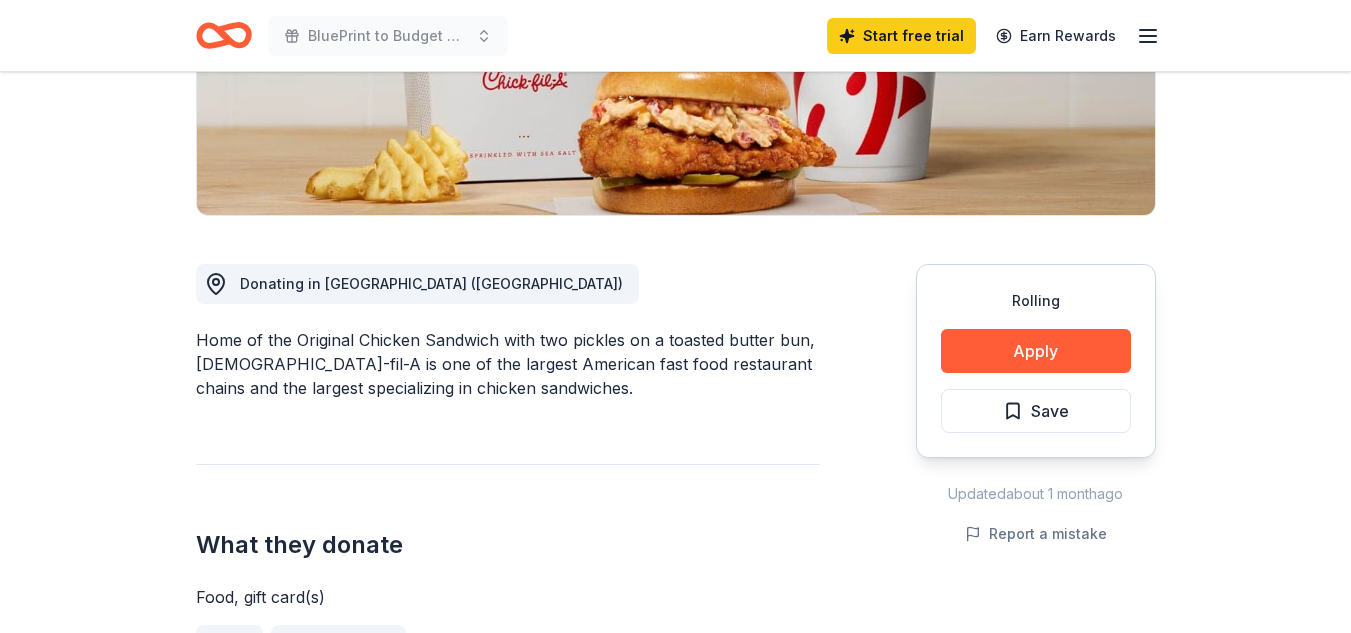 drag, startPoint x: 1365, startPoint y: 157, endPoint x: 1364, endPoint y: 262, distance: 105.00476 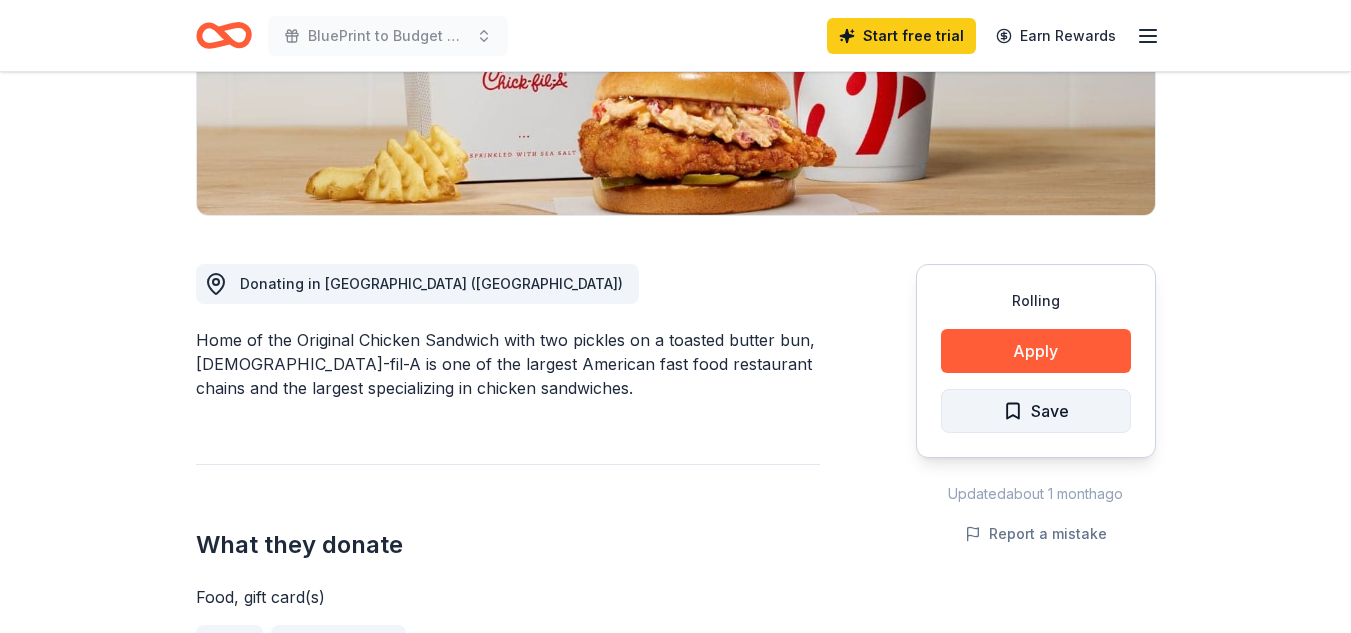 click on "Save" at bounding box center (1050, 411) 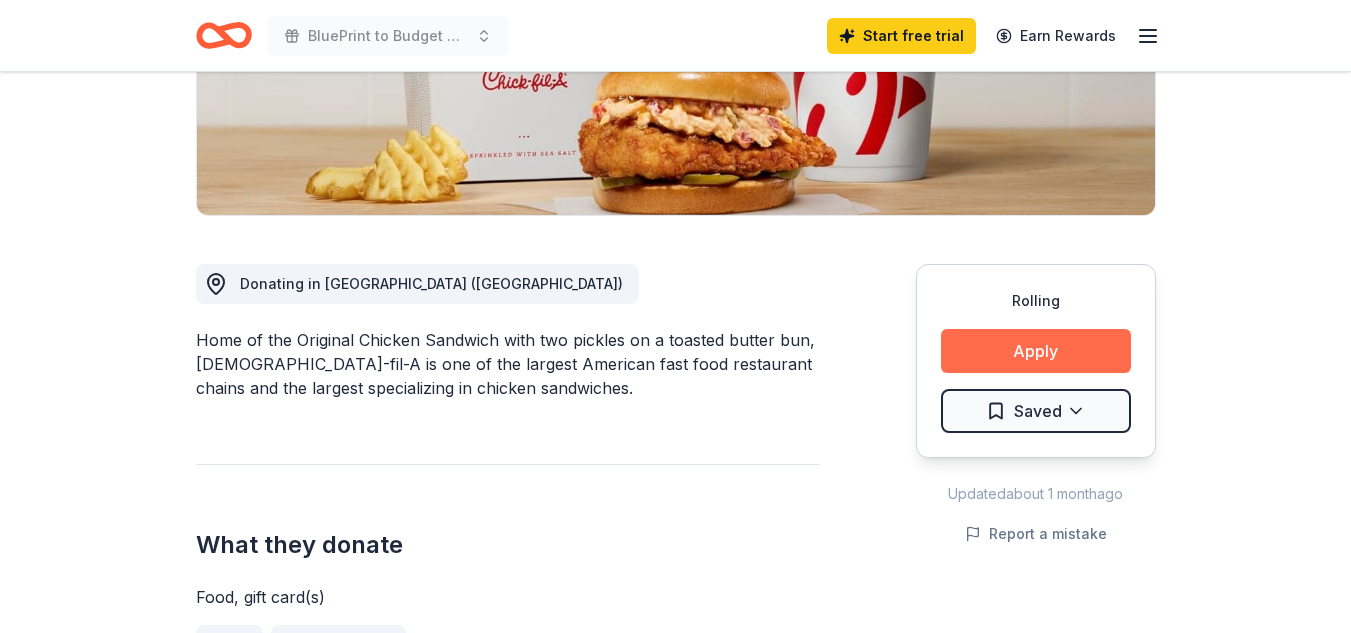 click on "Apply" at bounding box center [1036, 351] 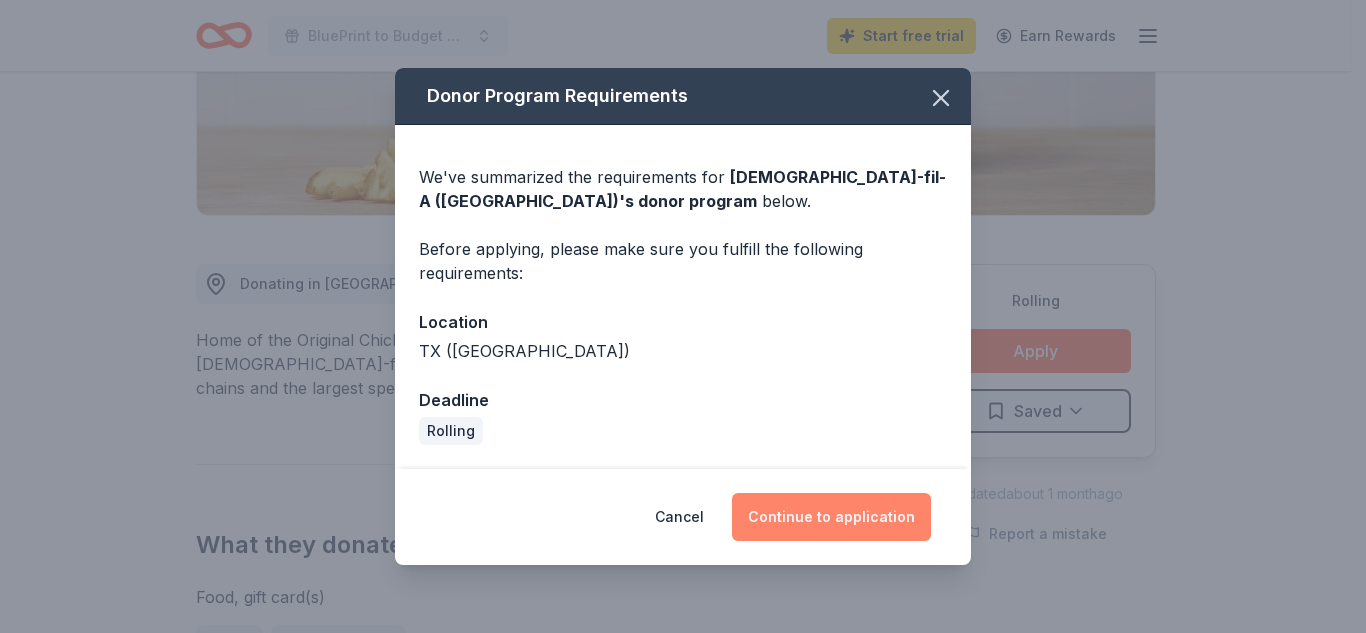 click on "Continue to application" at bounding box center [831, 517] 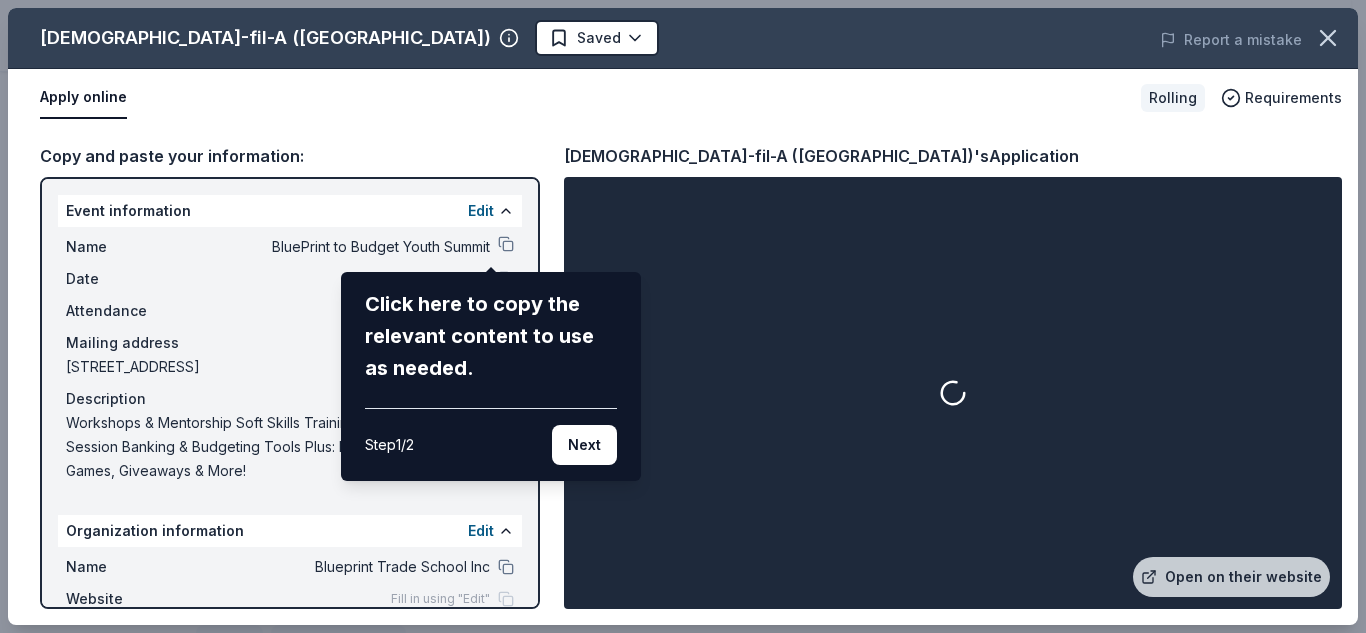 click on "Next" at bounding box center (584, 445) 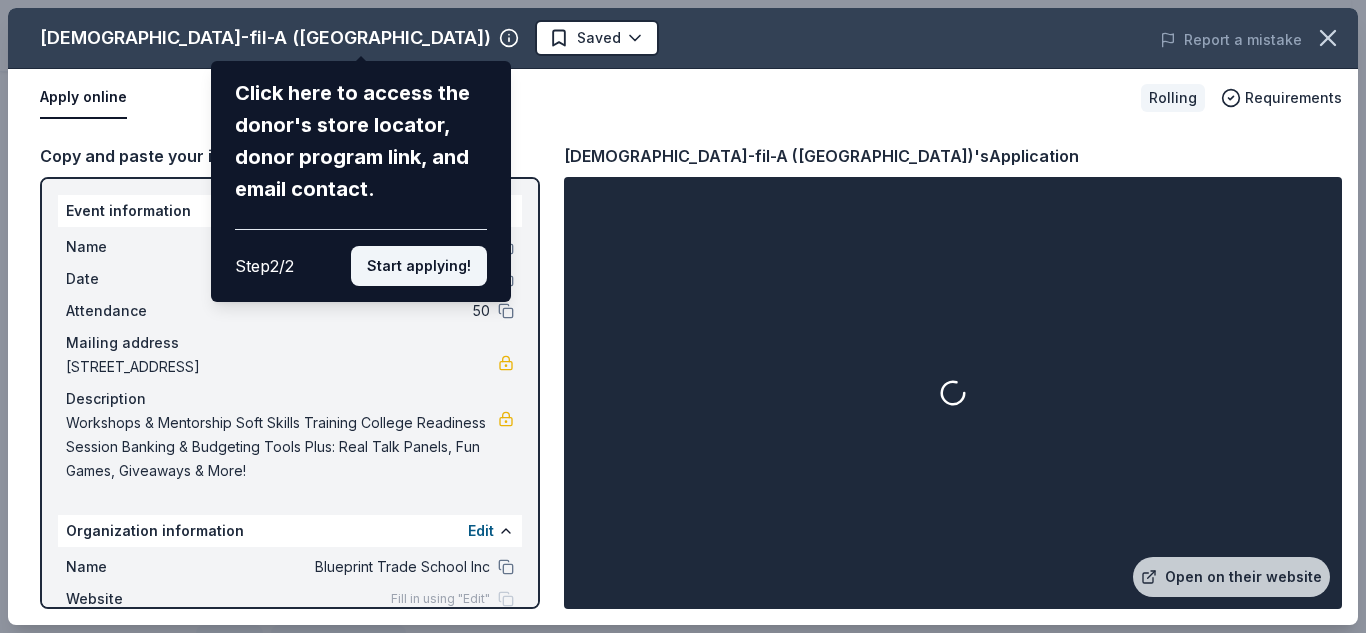 click on "Start applying!" at bounding box center [419, 266] 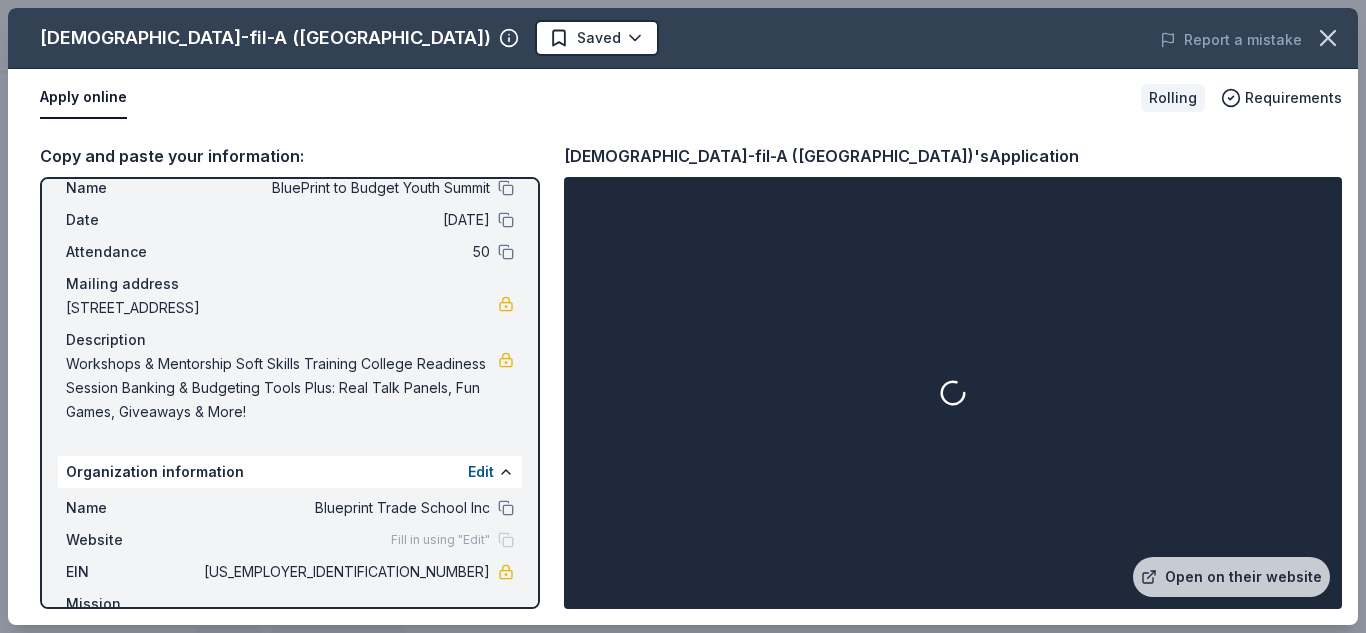 scroll, scrollTop: 116, scrollLeft: 0, axis: vertical 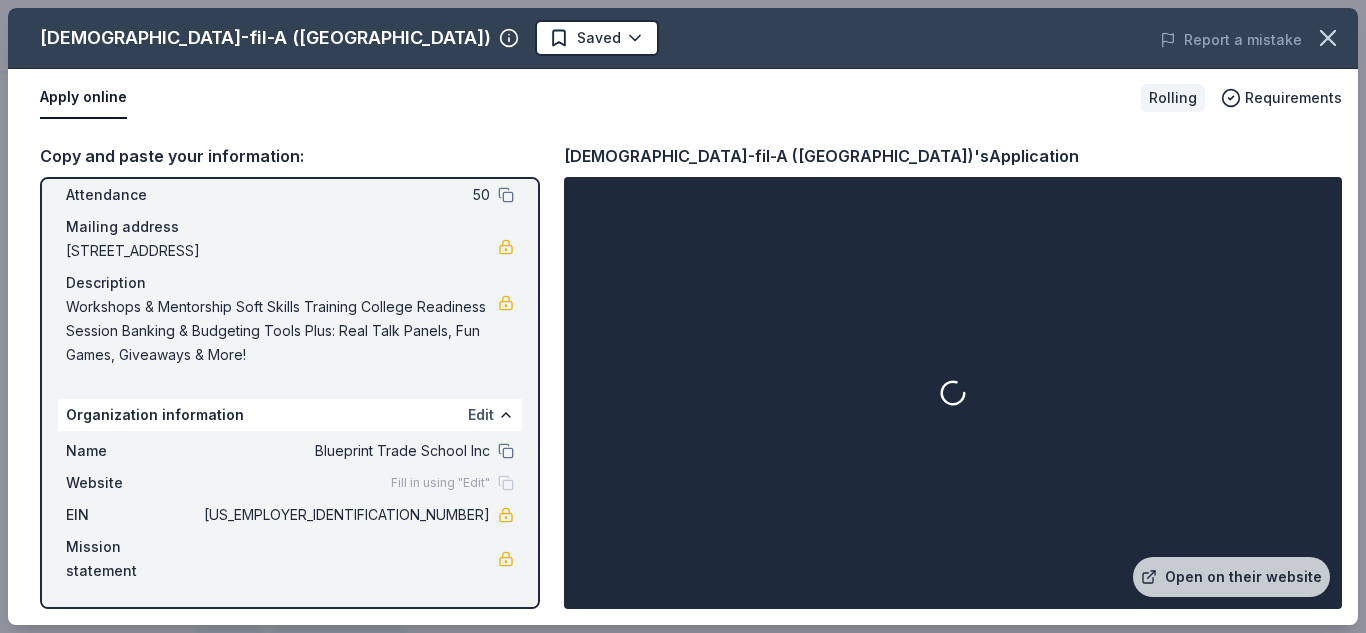 click on "Edit" at bounding box center (481, 415) 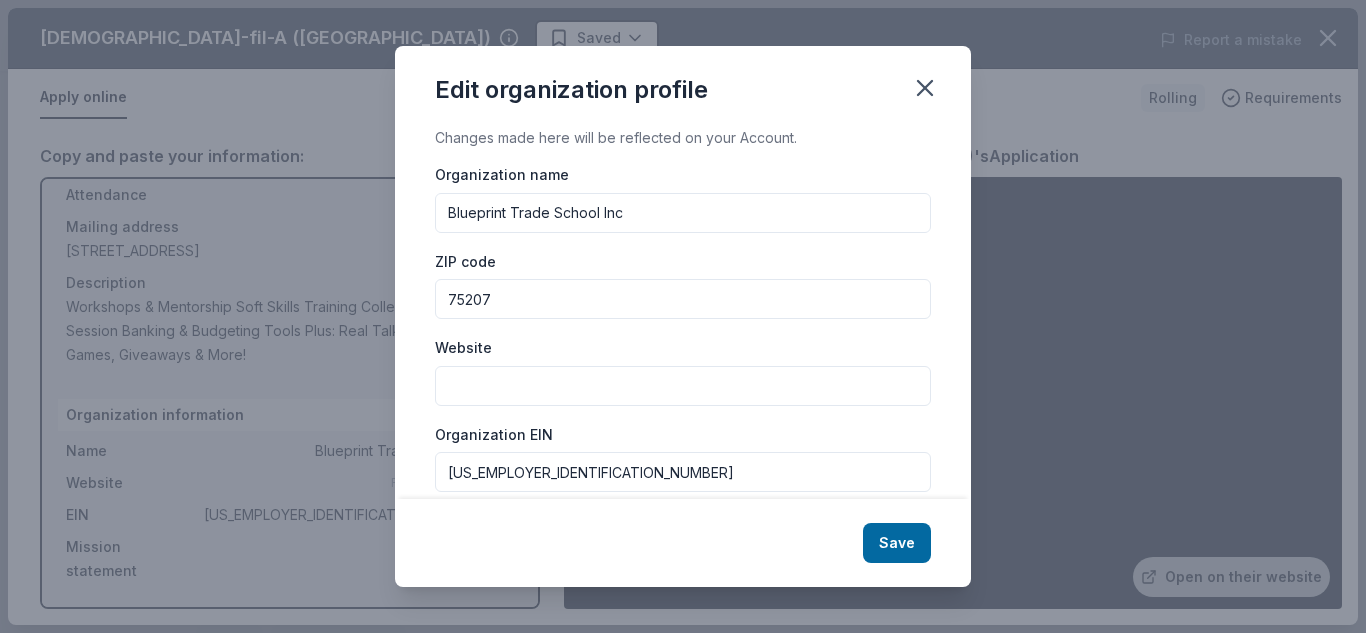 click on "Website" at bounding box center [683, 386] 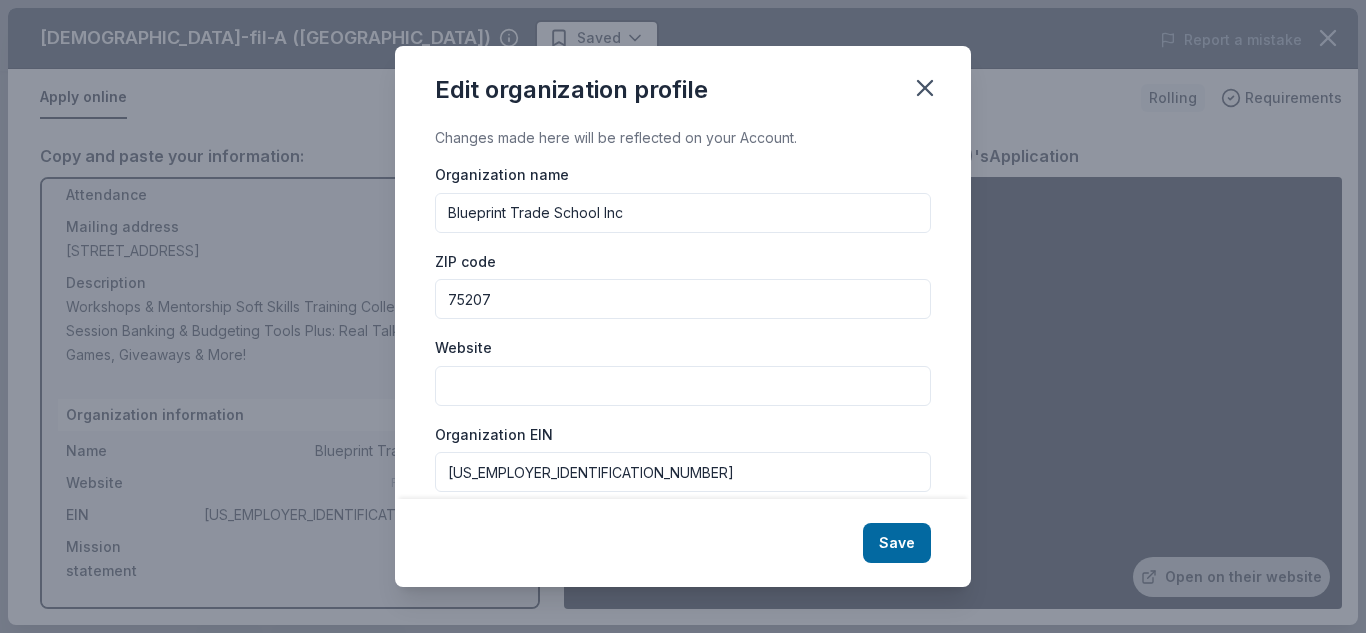 paste on "[URL][DOMAIN_NAME]" 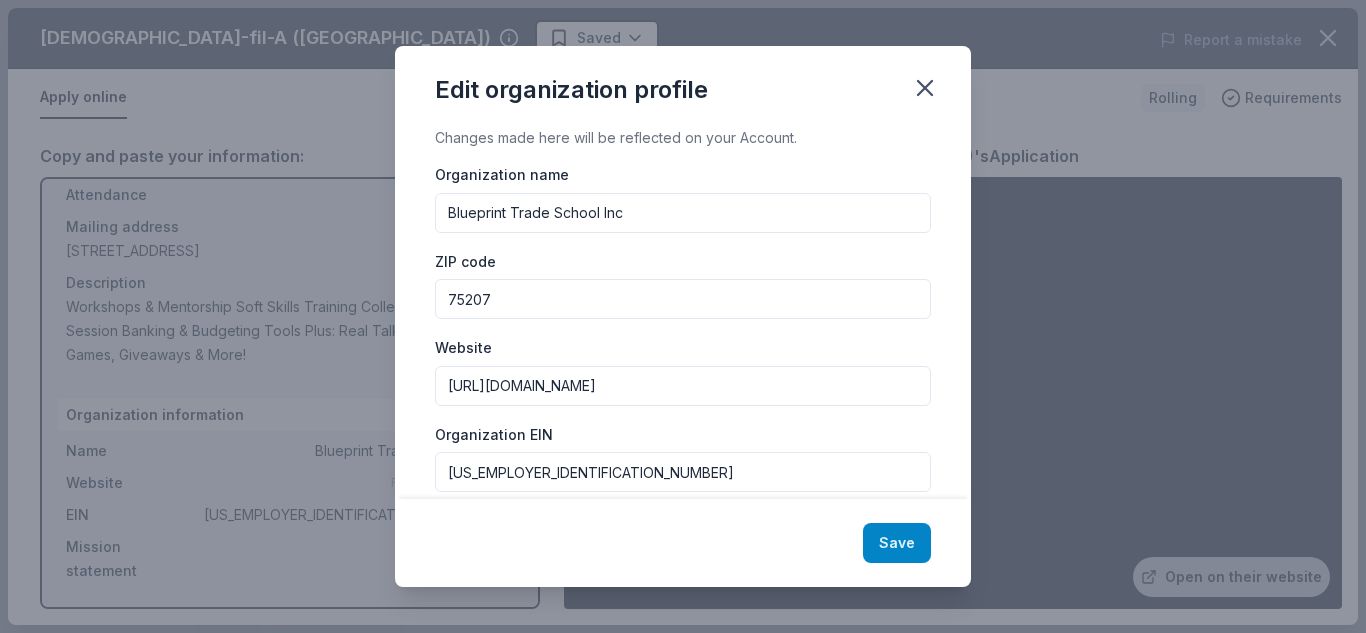 type on "[URL][DOMAIN_NAME]" 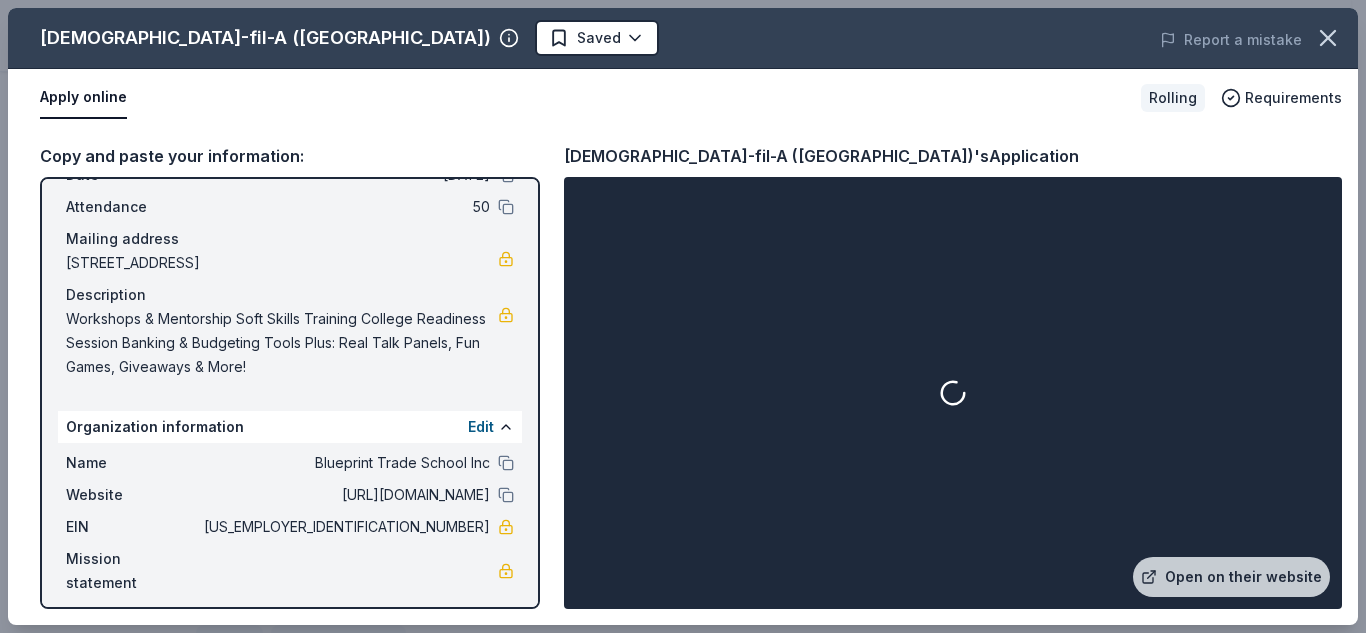 scroll, scrollTop: 116, scrollLeft: 0, axis: vertical 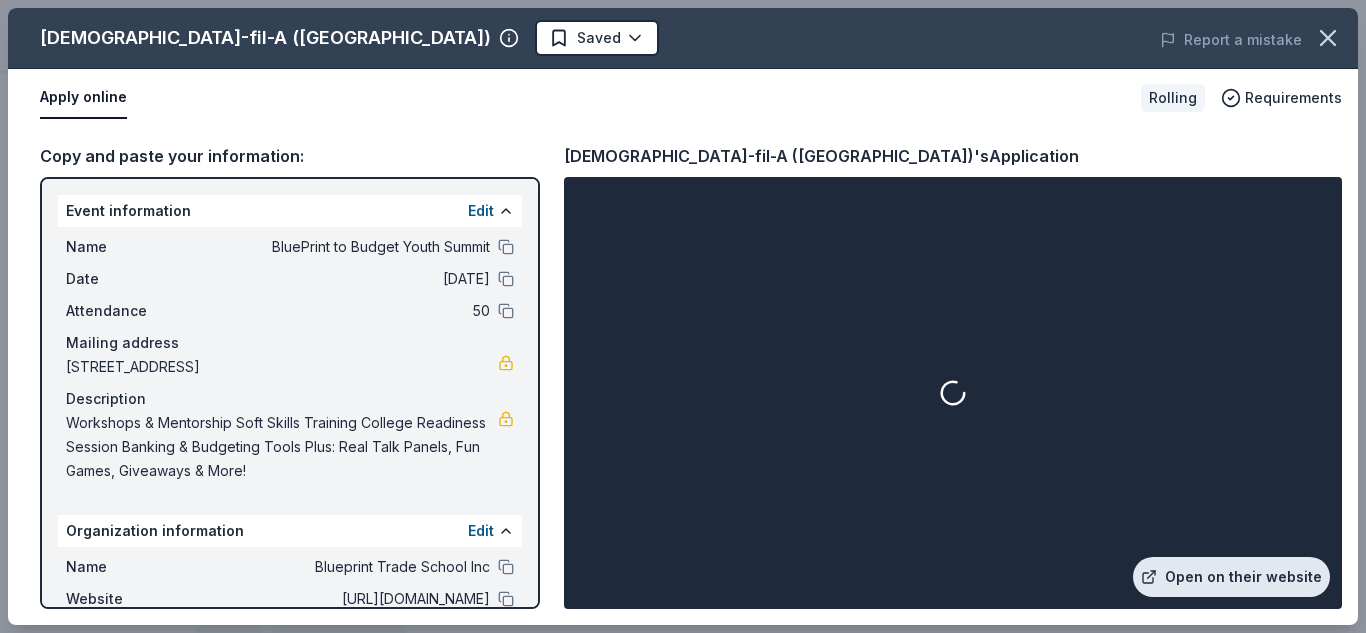 drag, startPoint x: 550, startPoint y: 179, endPoint x: 1177, endPoint y: 567, distance: 737.34186 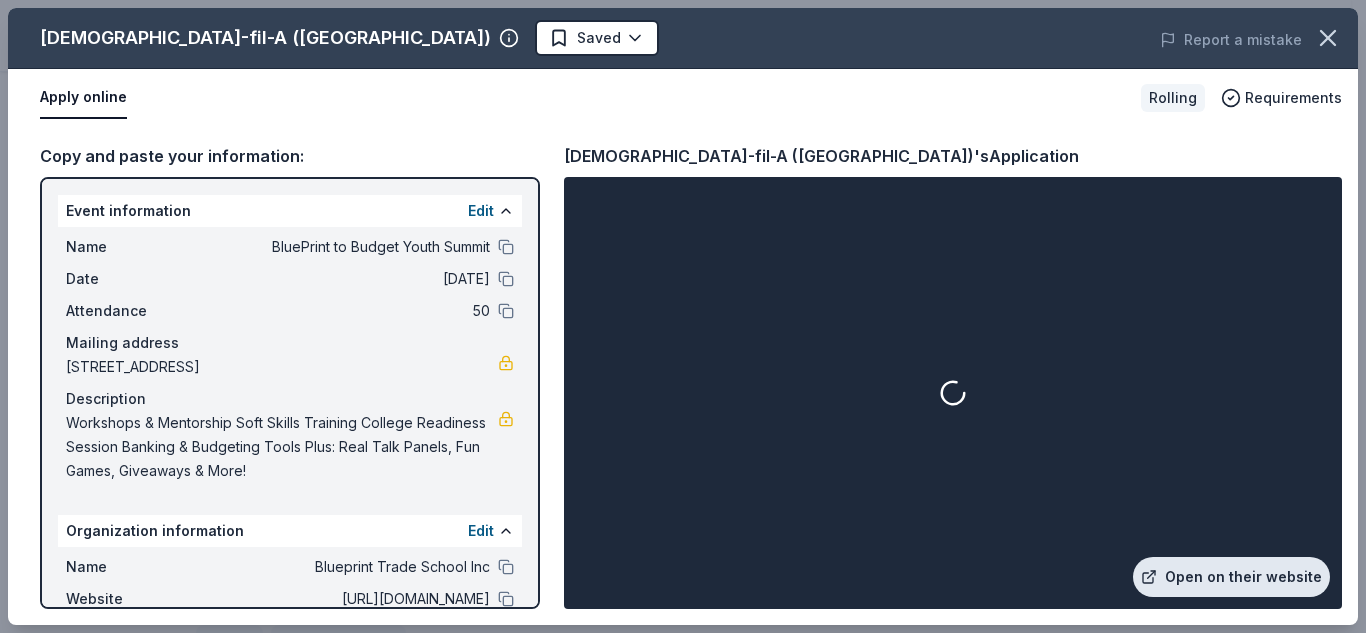click on "Open on their website" at bounding box center (1231, 577) 